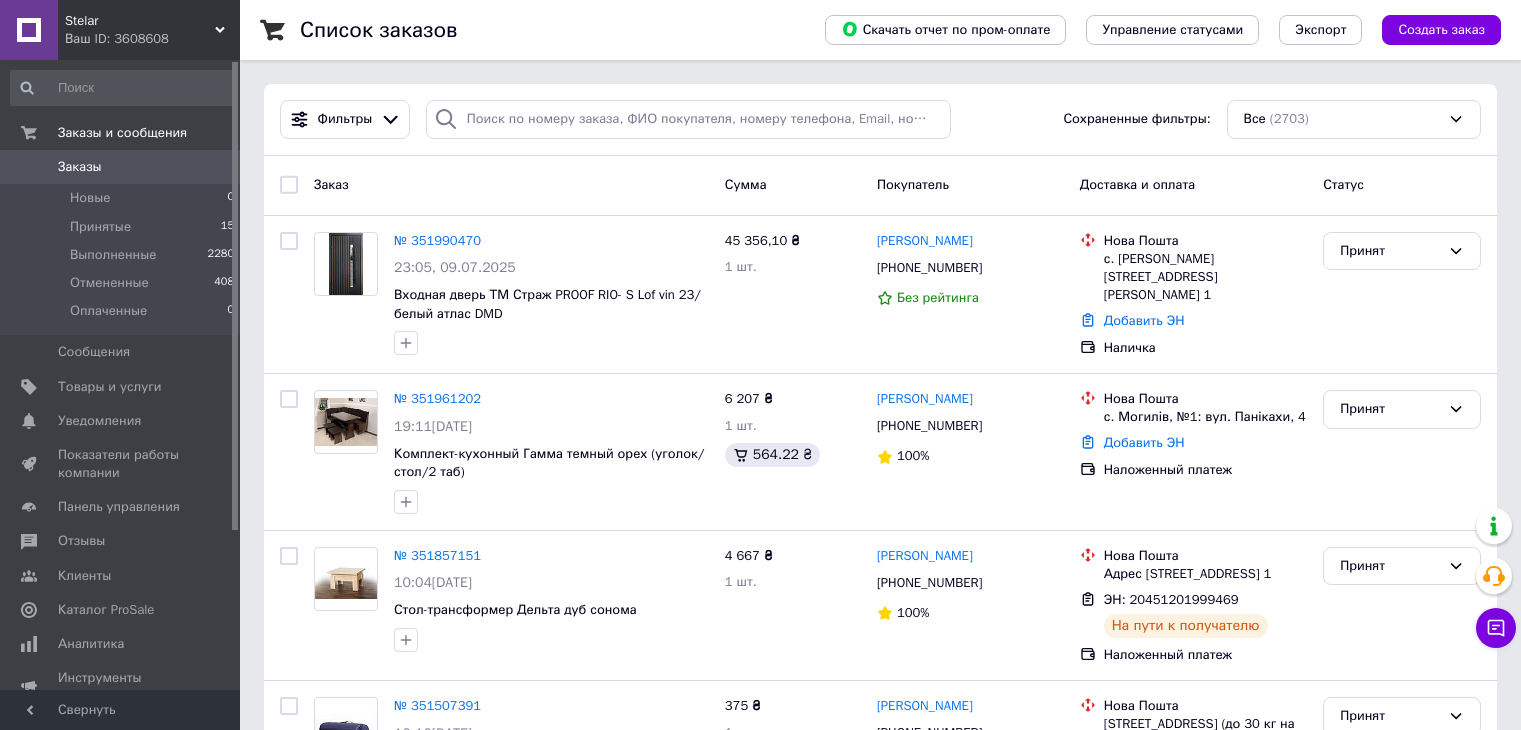 scroll, scrollTop: 0, scrollLeft: 0, axis: both 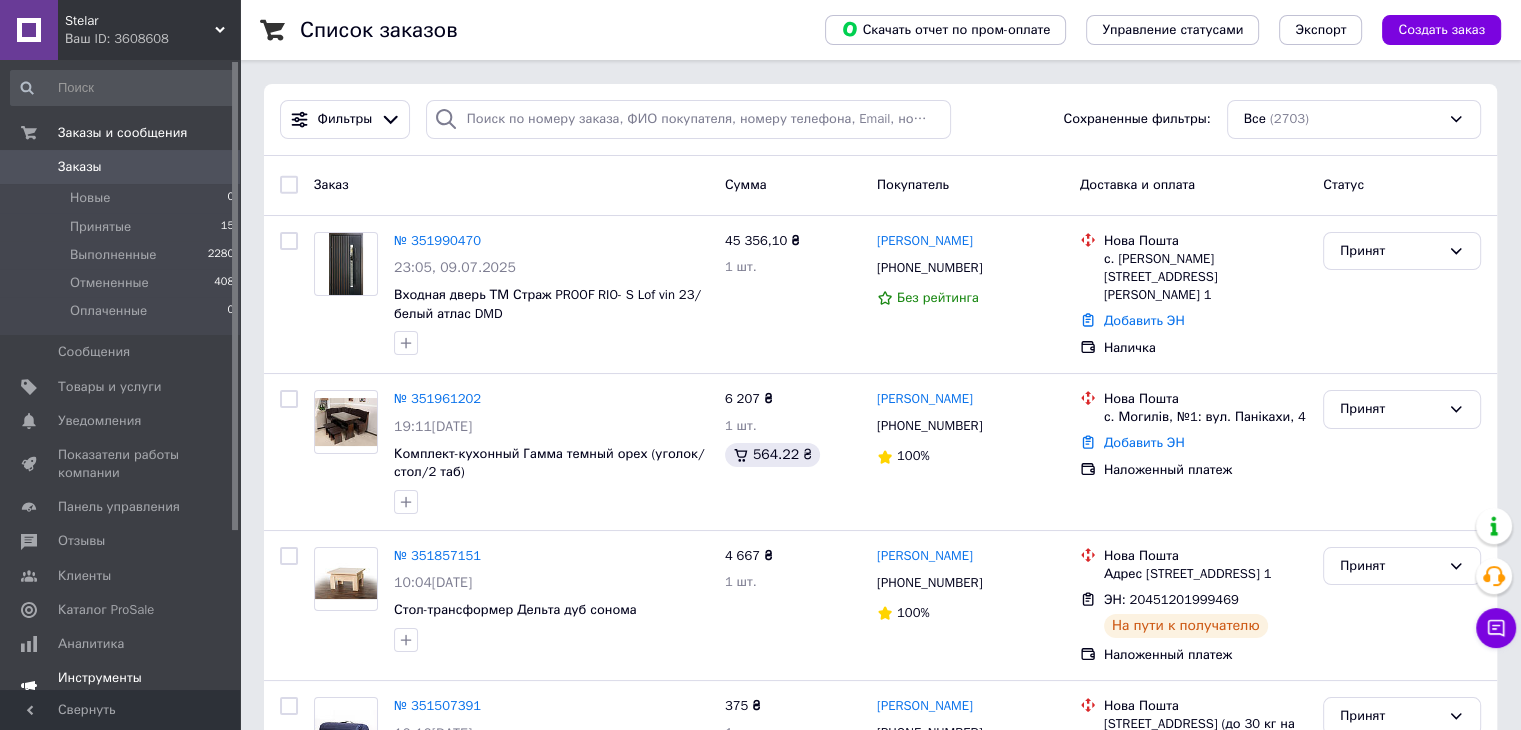 click on "Показатели работы компании" at bounding box center [121, 464] 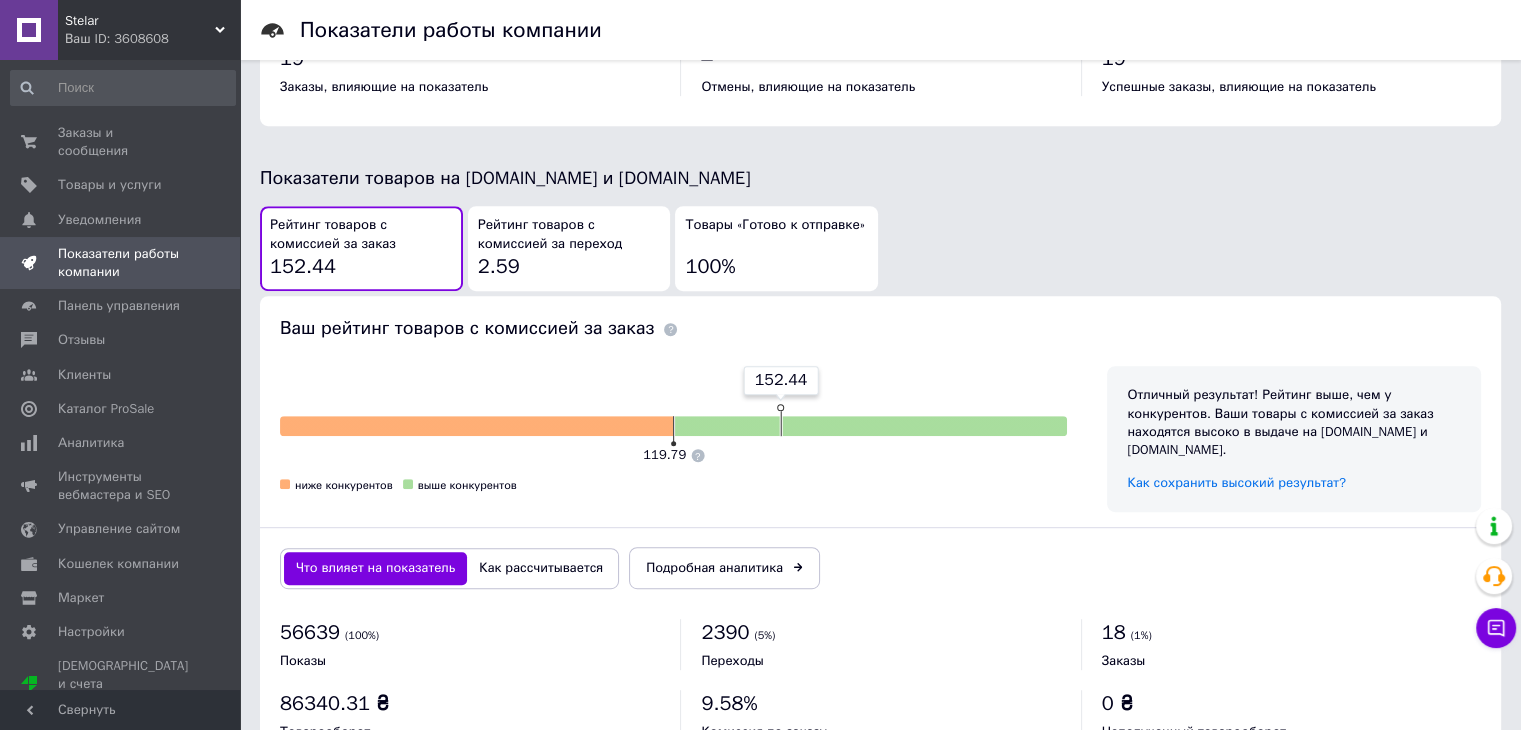 scroll, scrollTop: 1000, scrollLeft: 0, axis: vertical 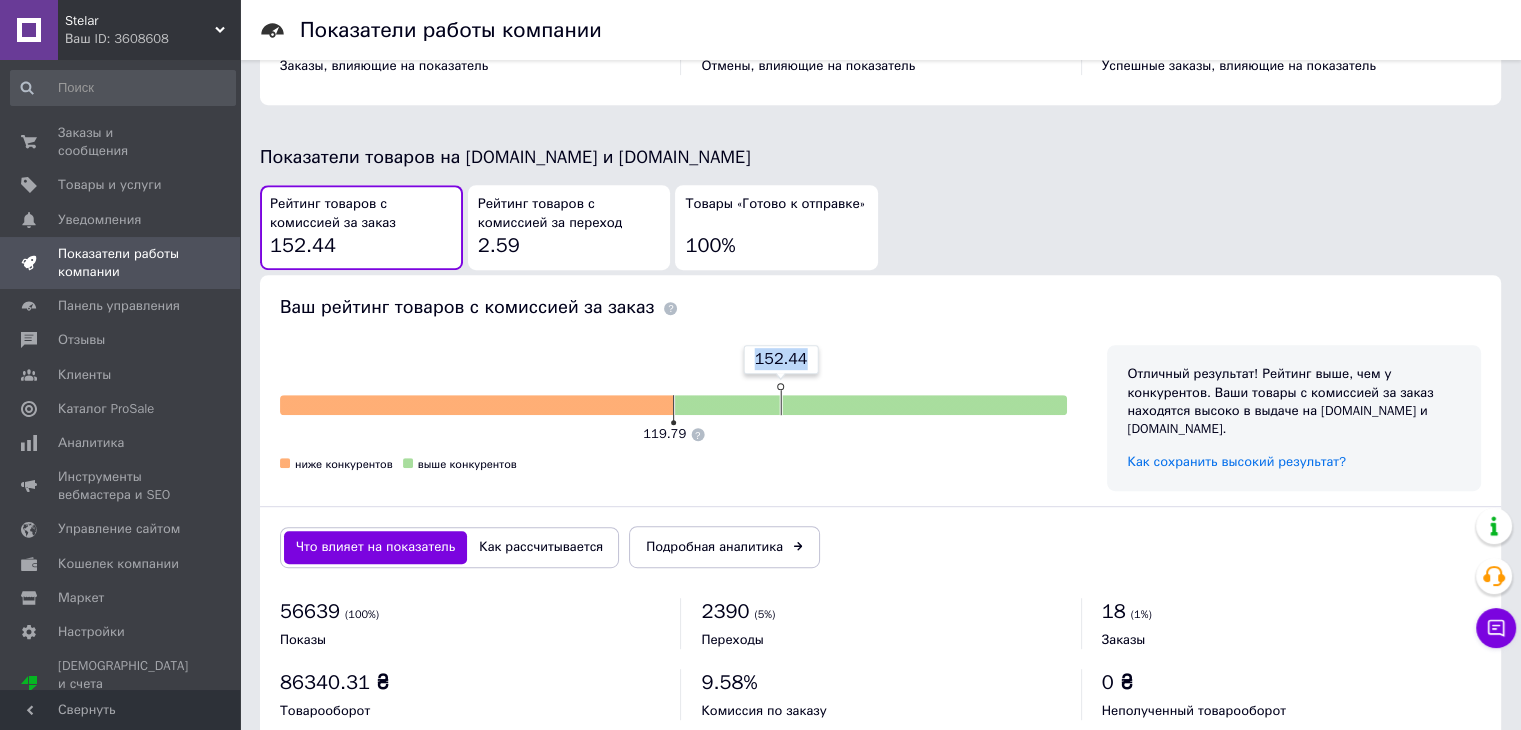 drag, startPoint x: 782, startPoint y: 385, endPoint x: 863, endPoint y: 404, distance: 83.198555 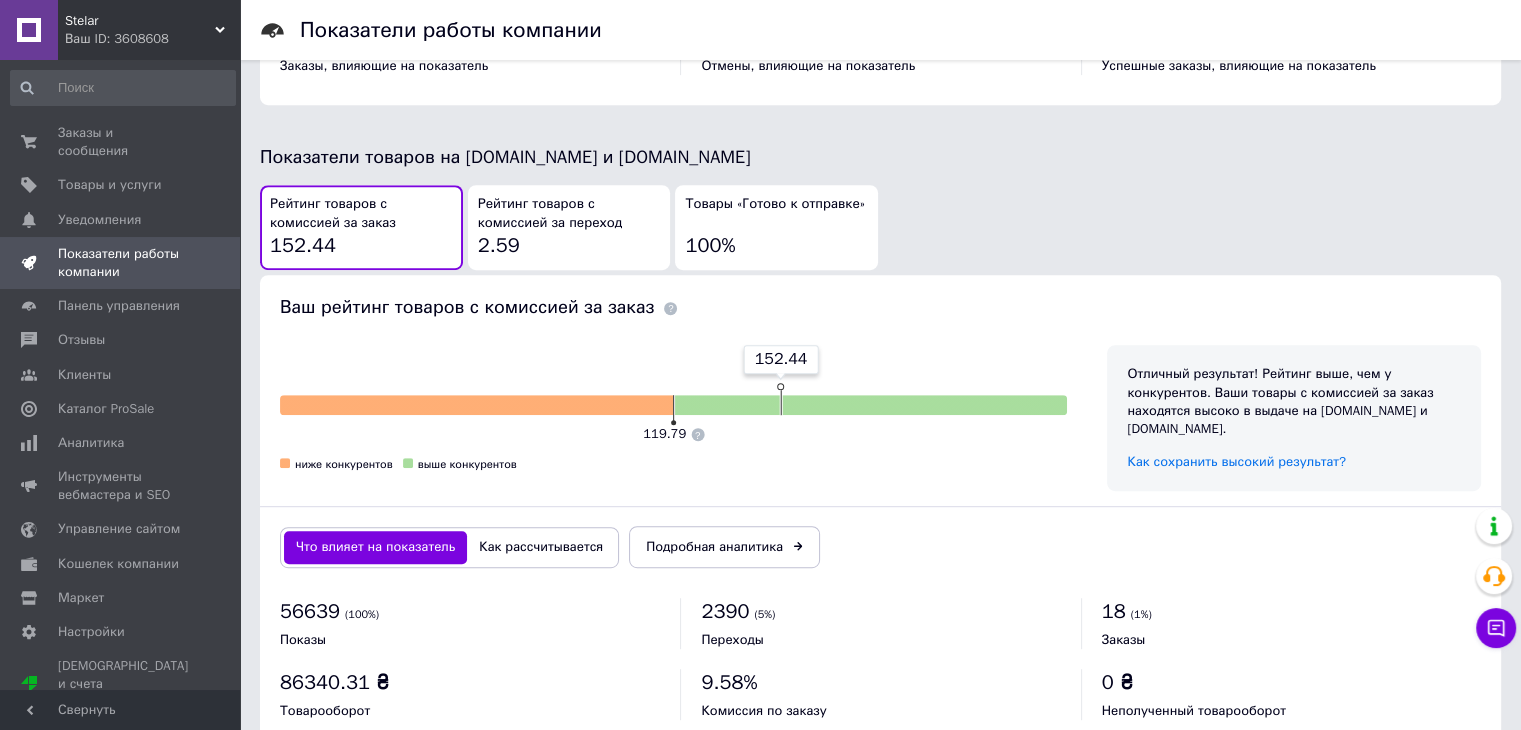 click on "Ваш рейтинг товаров с комиссией за заказ" at bounding box center [880, 300] 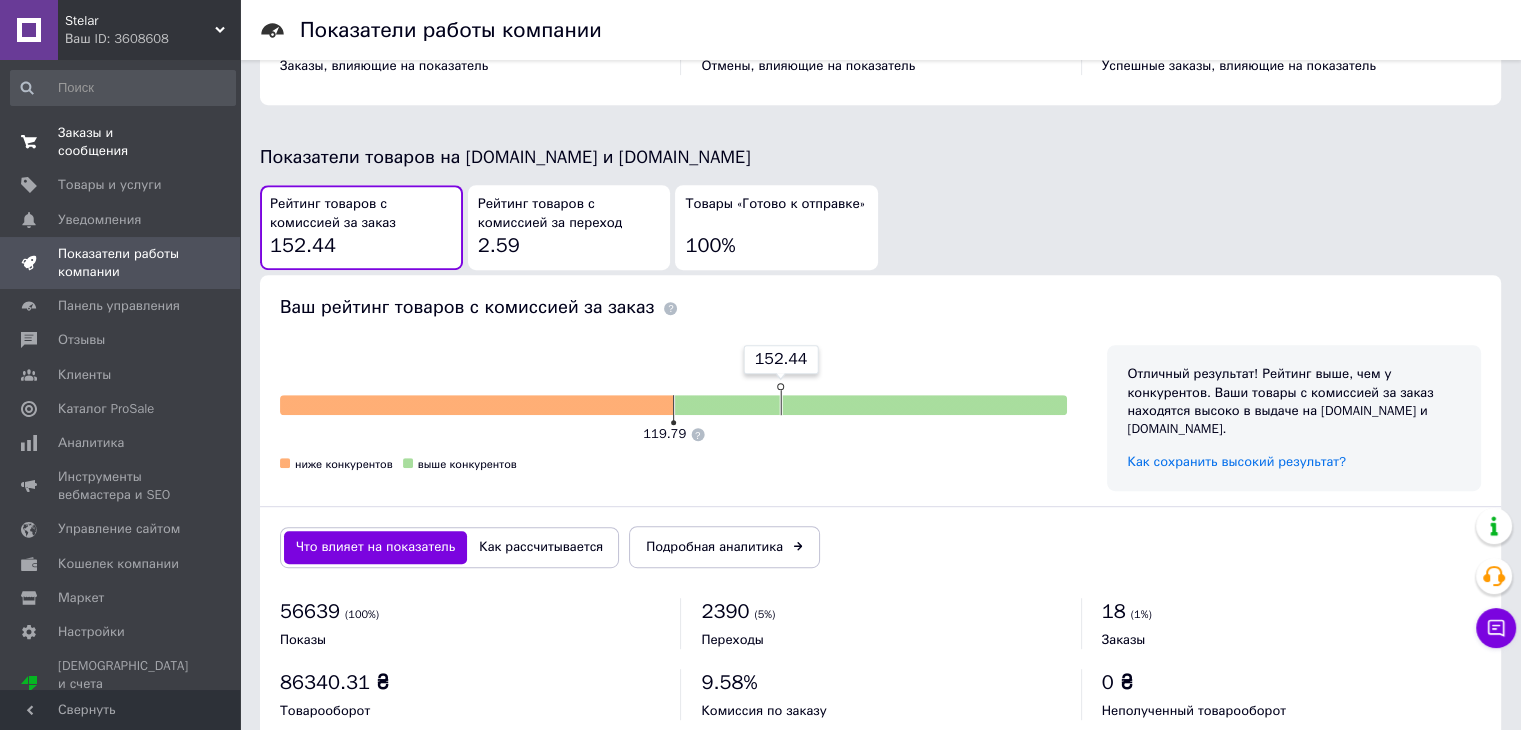click on "Заказы и сообщения" at bounding box center [121, 142] 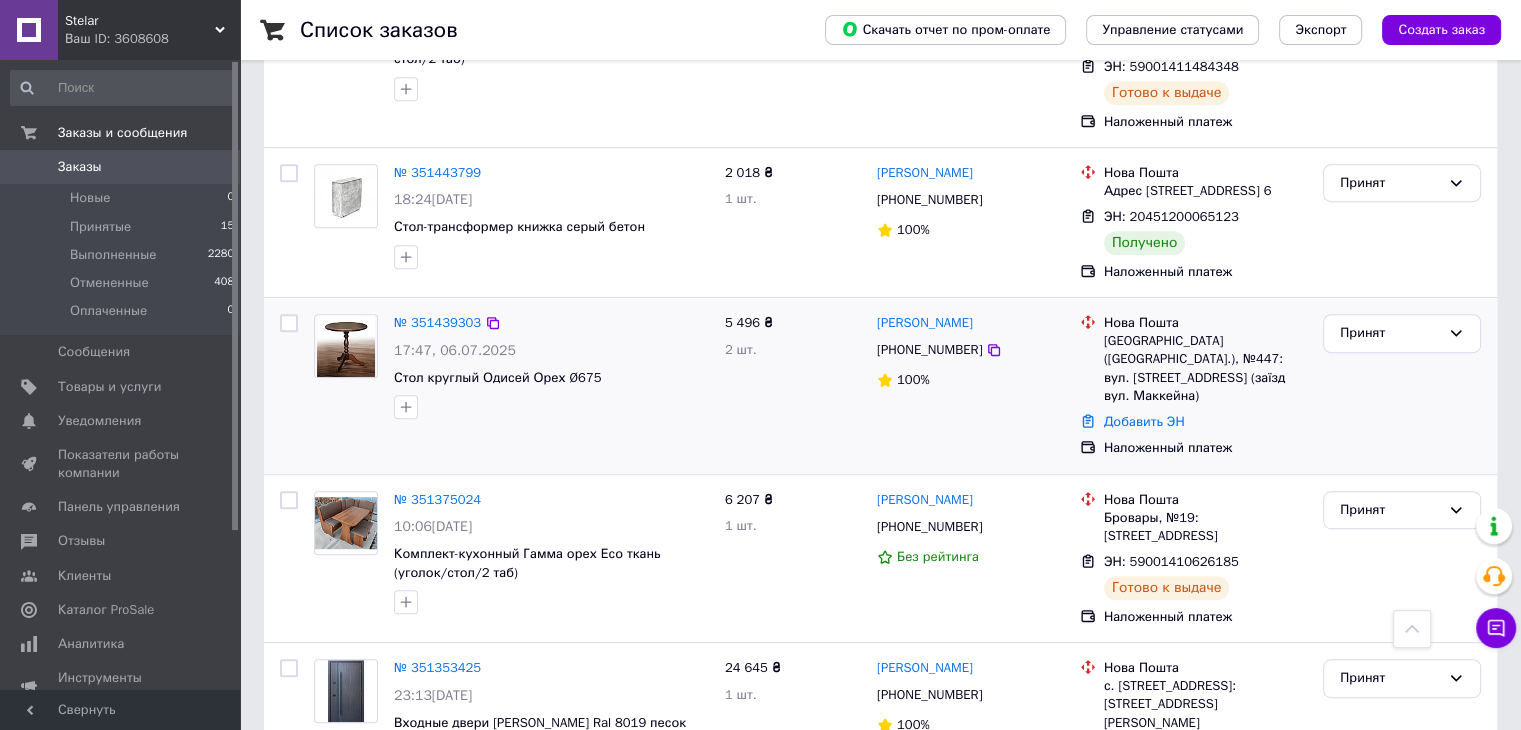 scroll, scrollTop: 900, scrollLeft: 0, axis: vertical 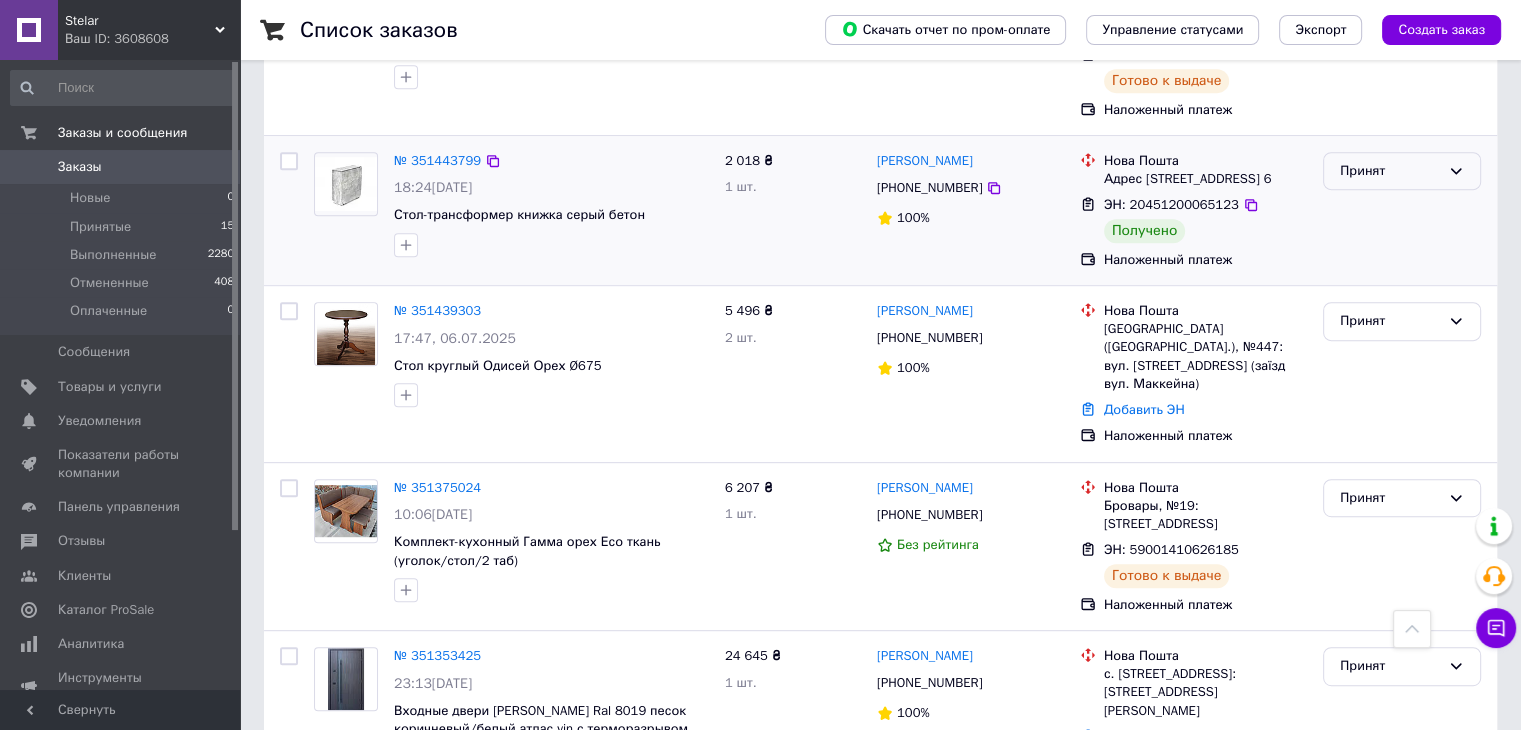 click on "Принят" at bounding box center [1390, 171] 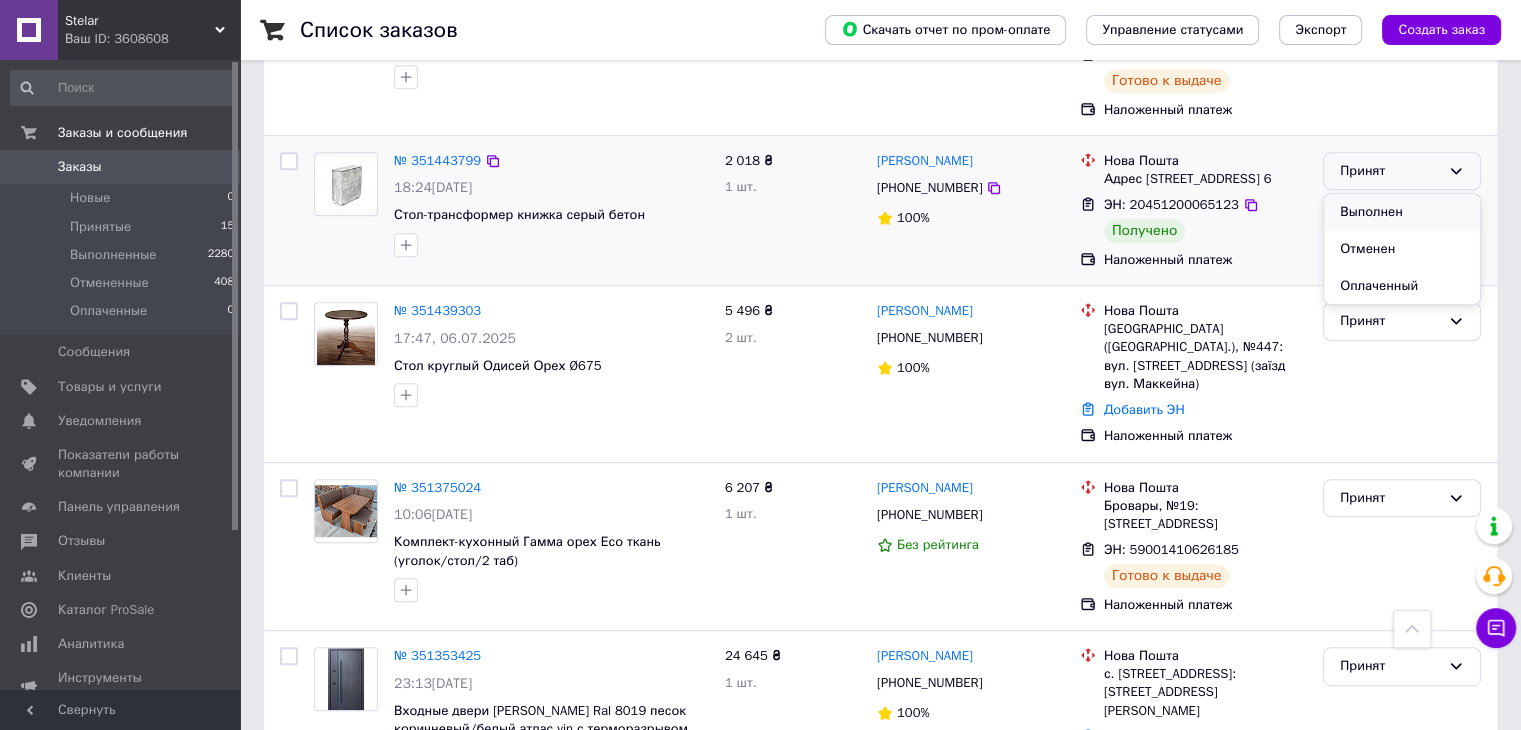 click on "Выполнен" at bounding box center (1402, 212) 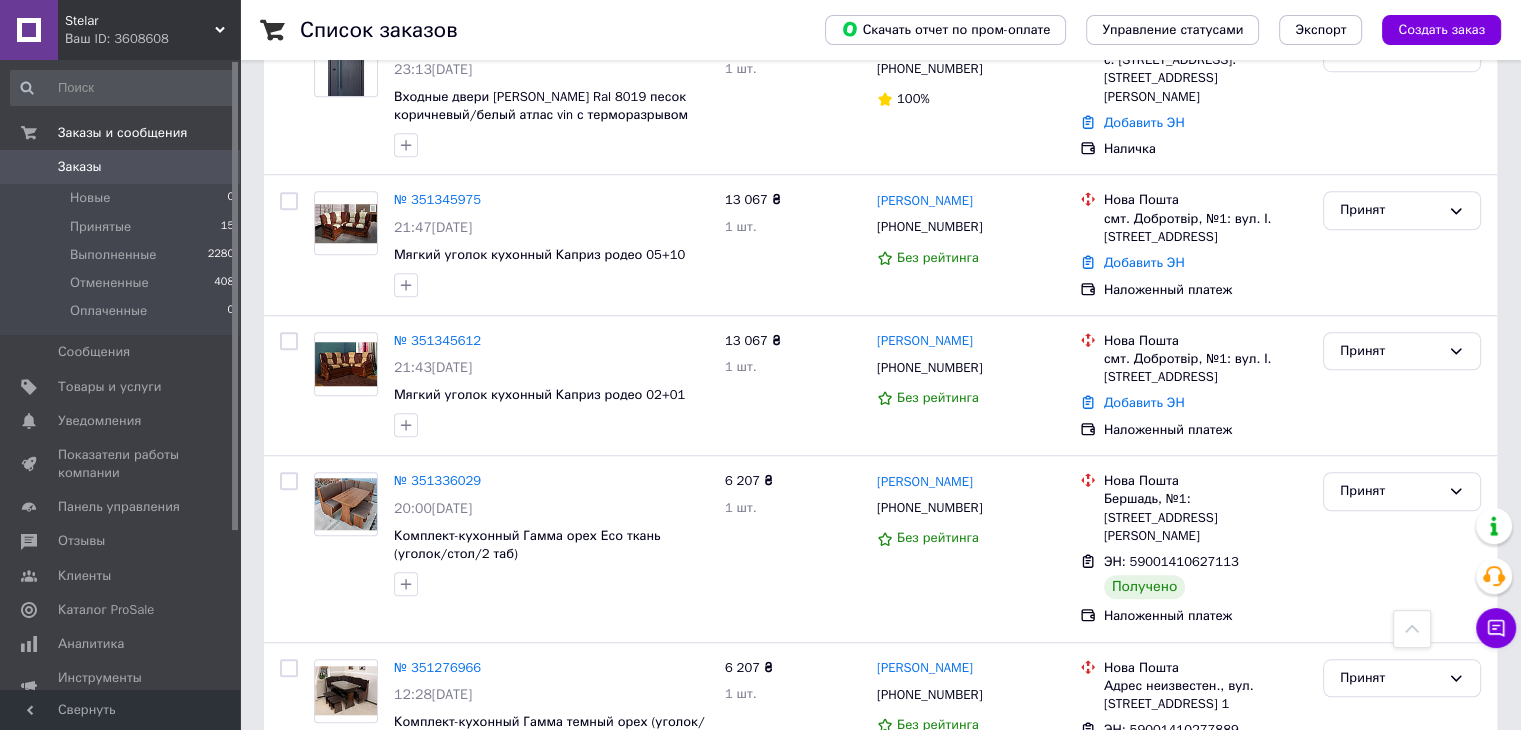 scroll, scrollTop: 1600, scrollLeft: 0, axis: vertical 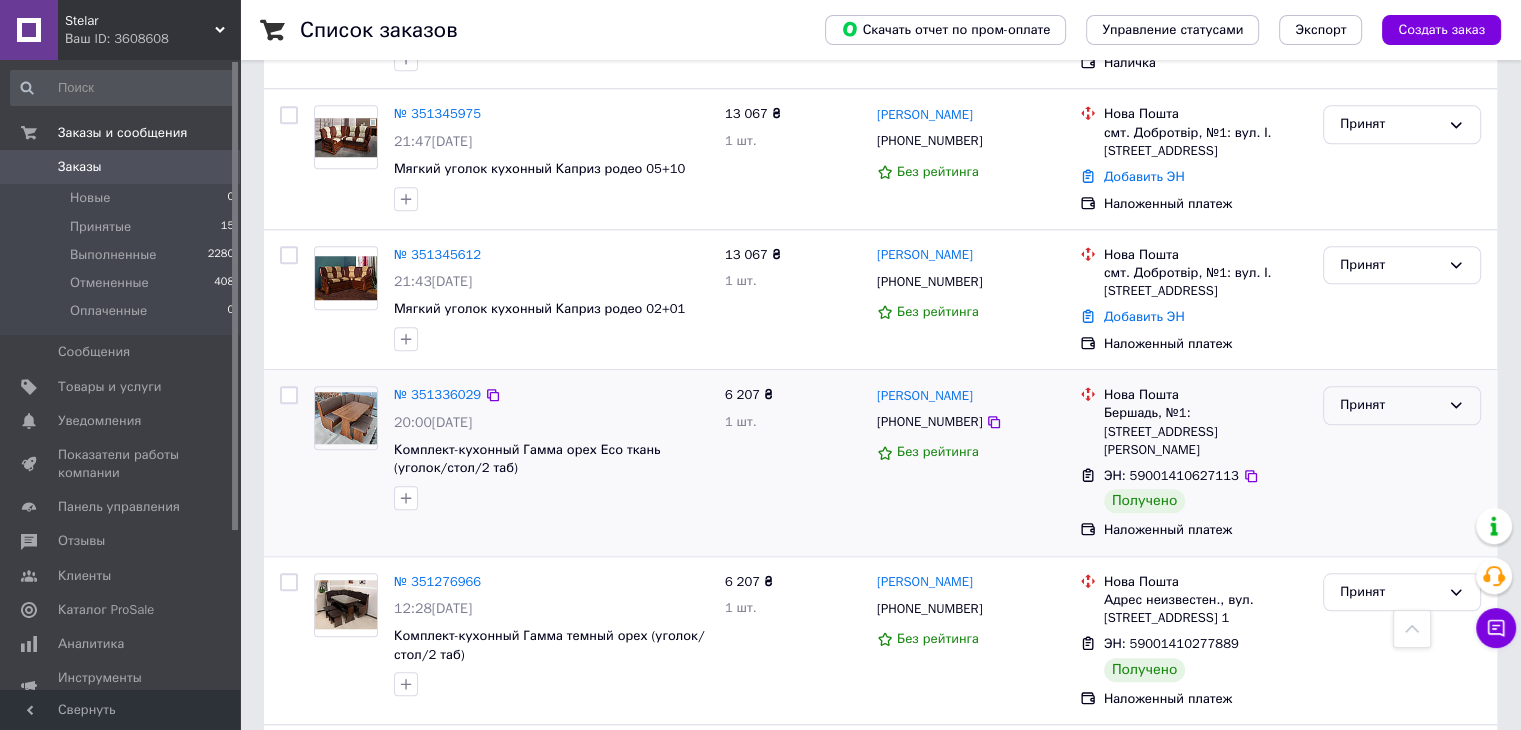 click 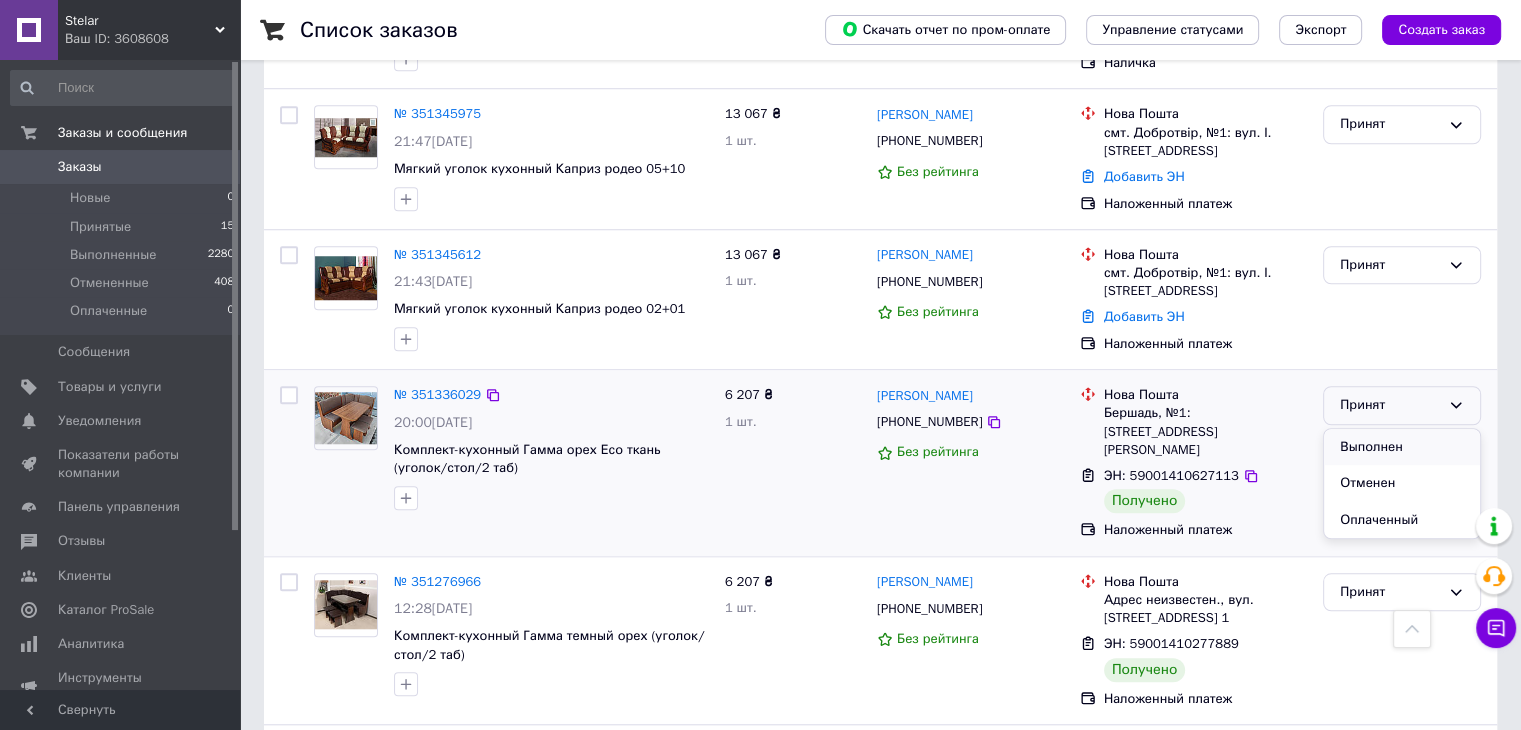 click on "Выполнен" at bounding box center (1402, 447) 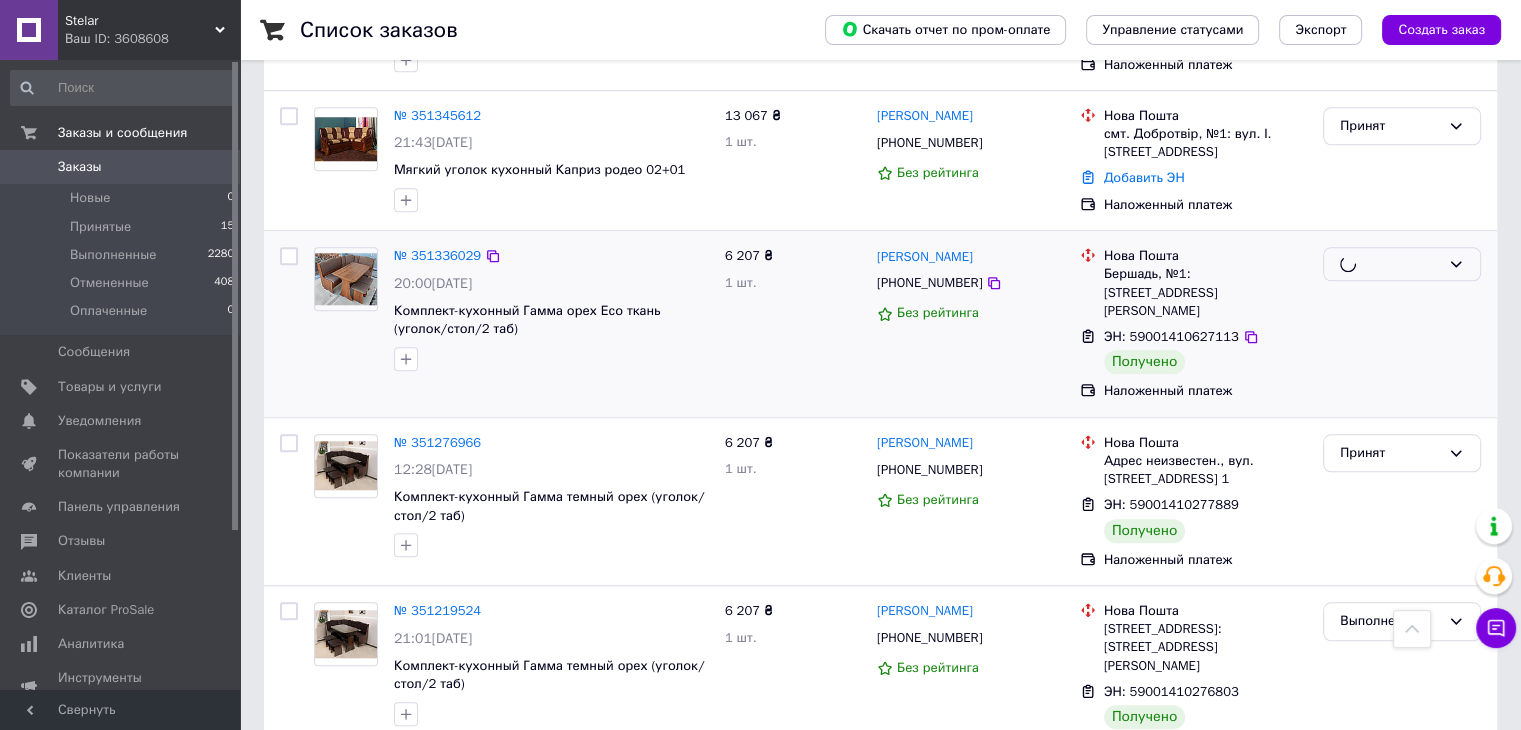 scroll, scrollTop: 1800, scrollLeft: 0, axis: vertical 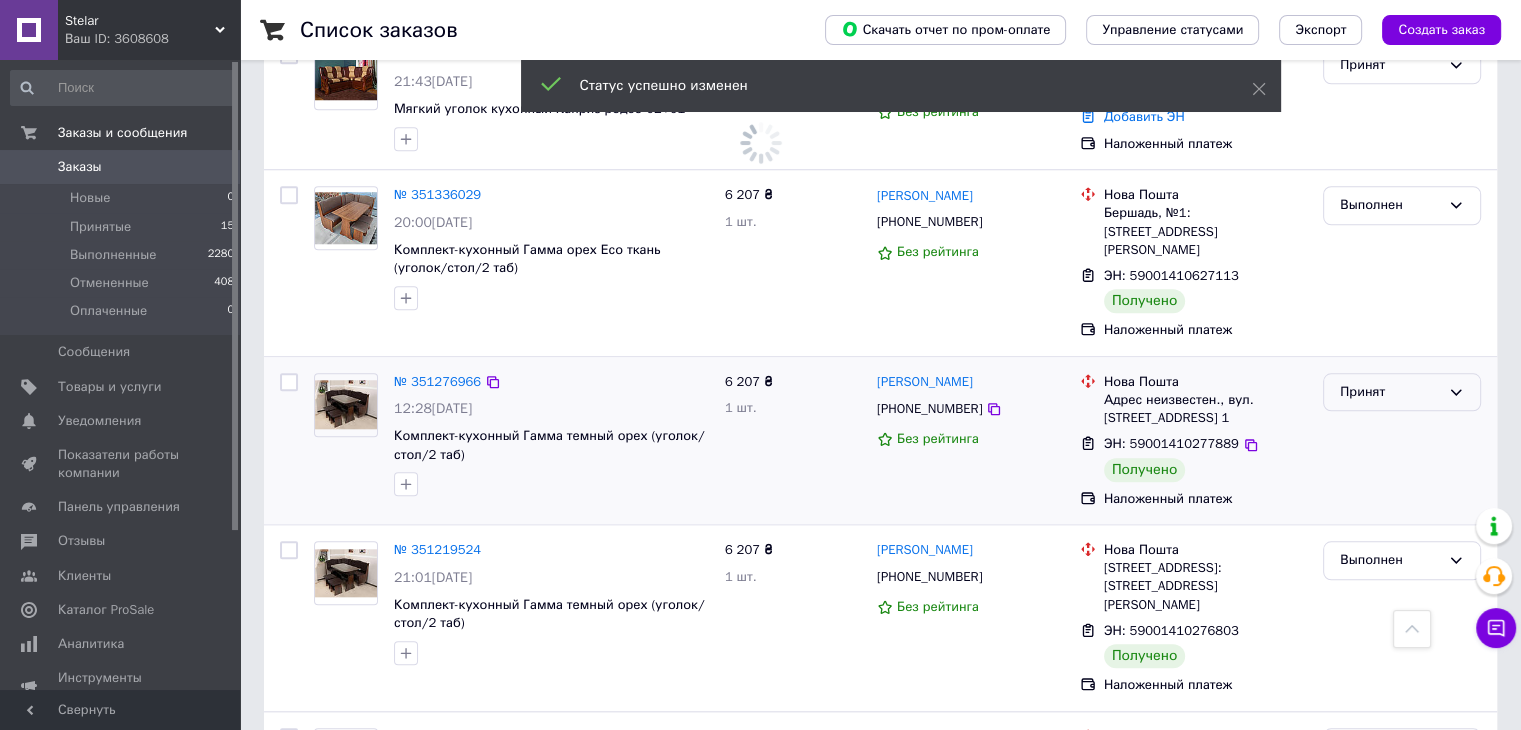 click on "Принят" at bounding box center [1390, 392] 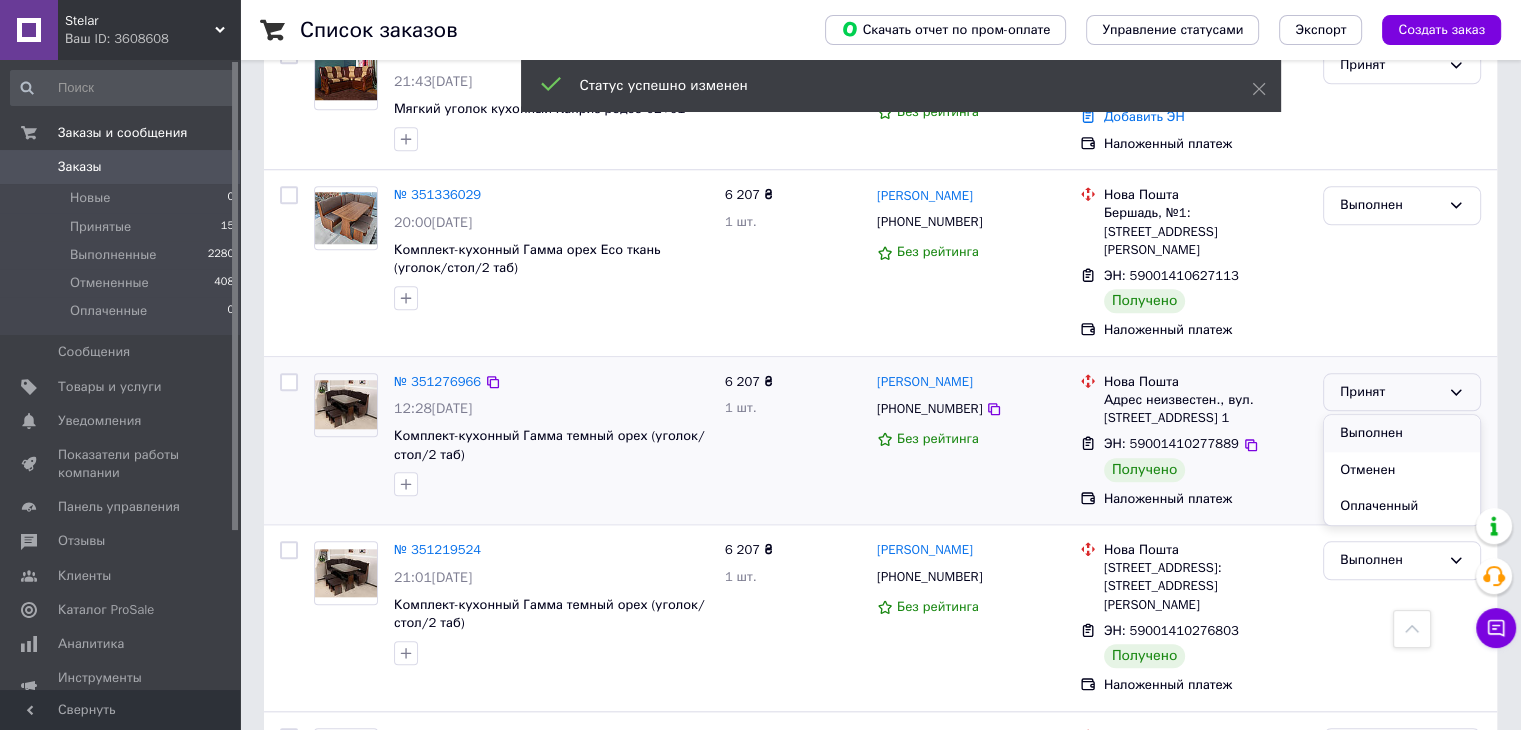 click on "Выполнен" at bounding box center (1402, 433) 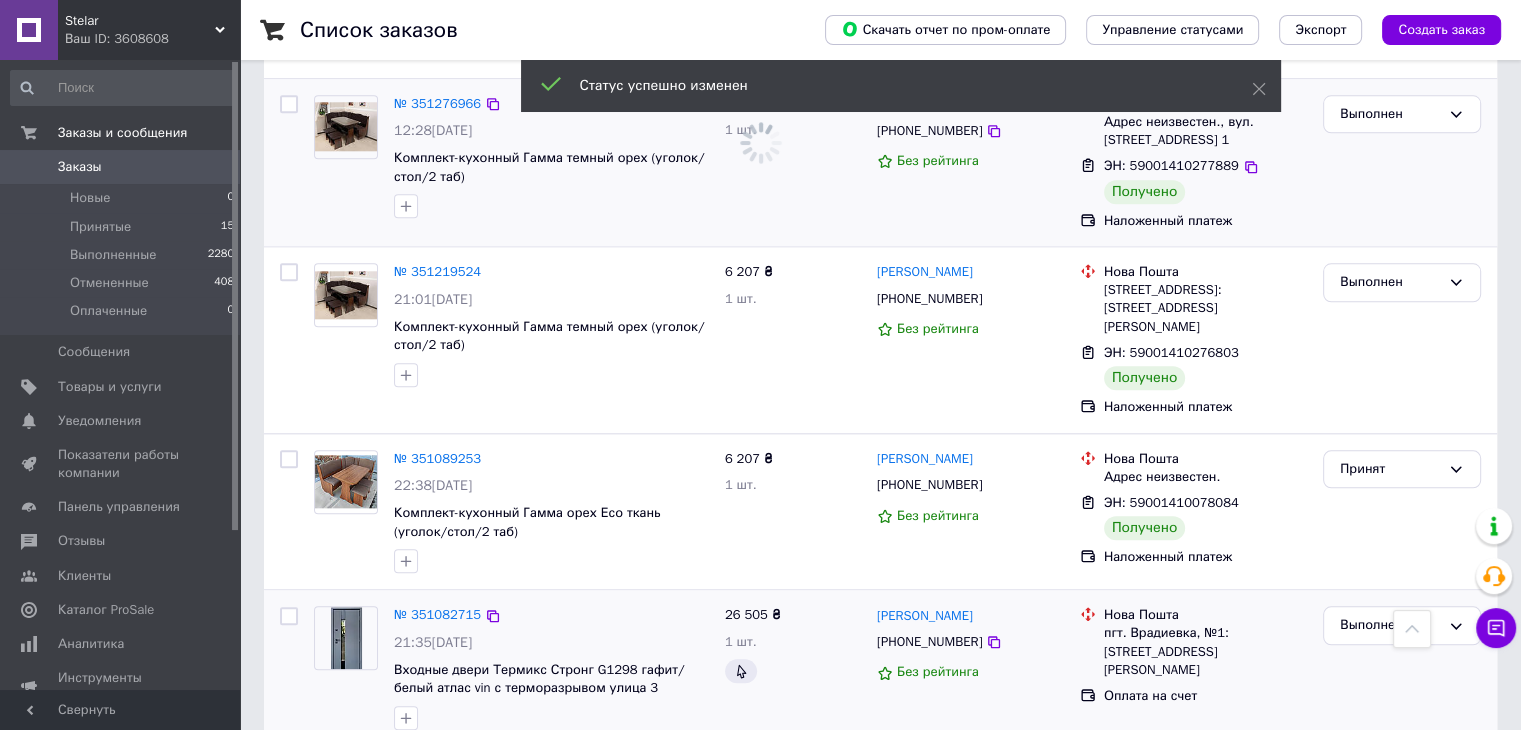 scroll, scrollTop: 2200, scrollLeft: 0, axis: vertical 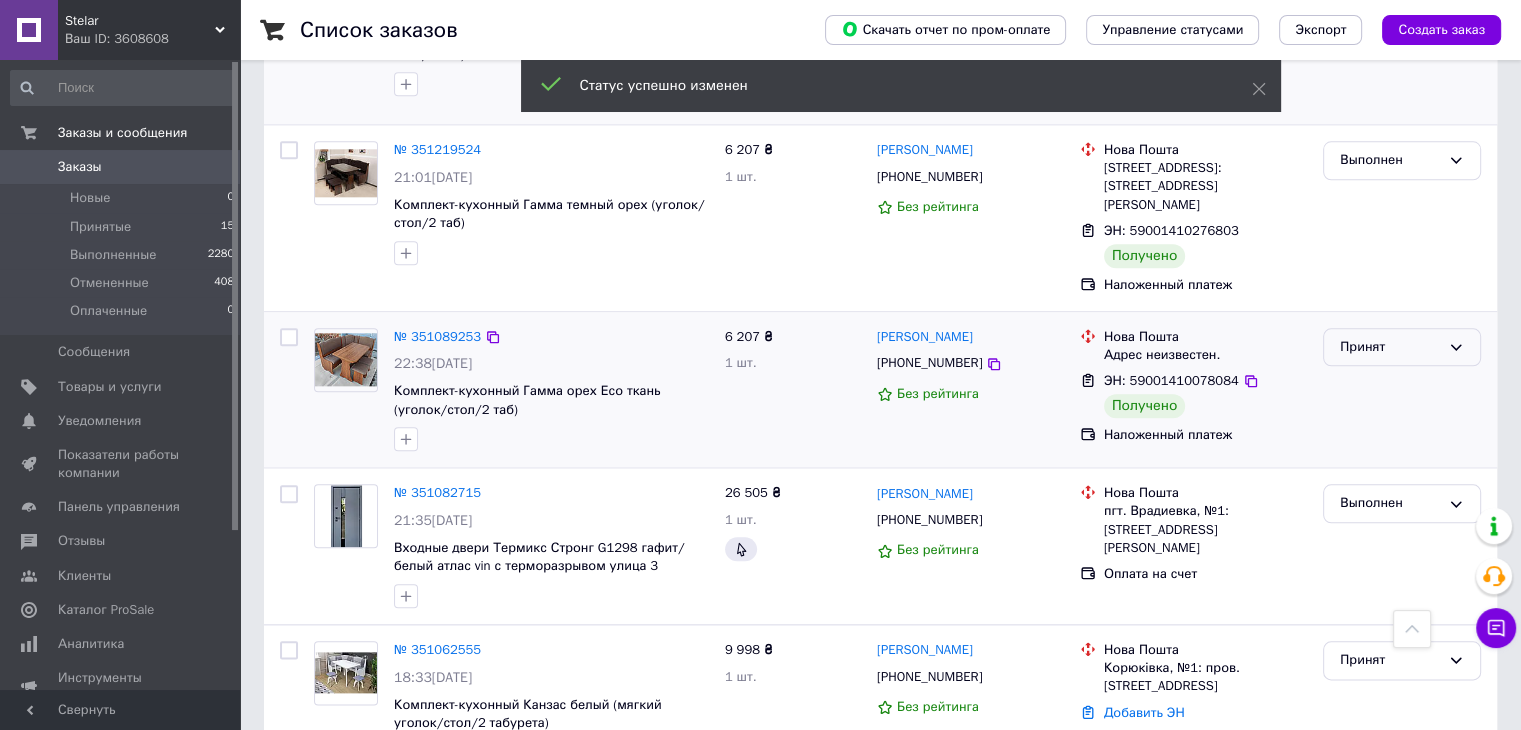 click on "Принят" at bounding box center [1390, 347] 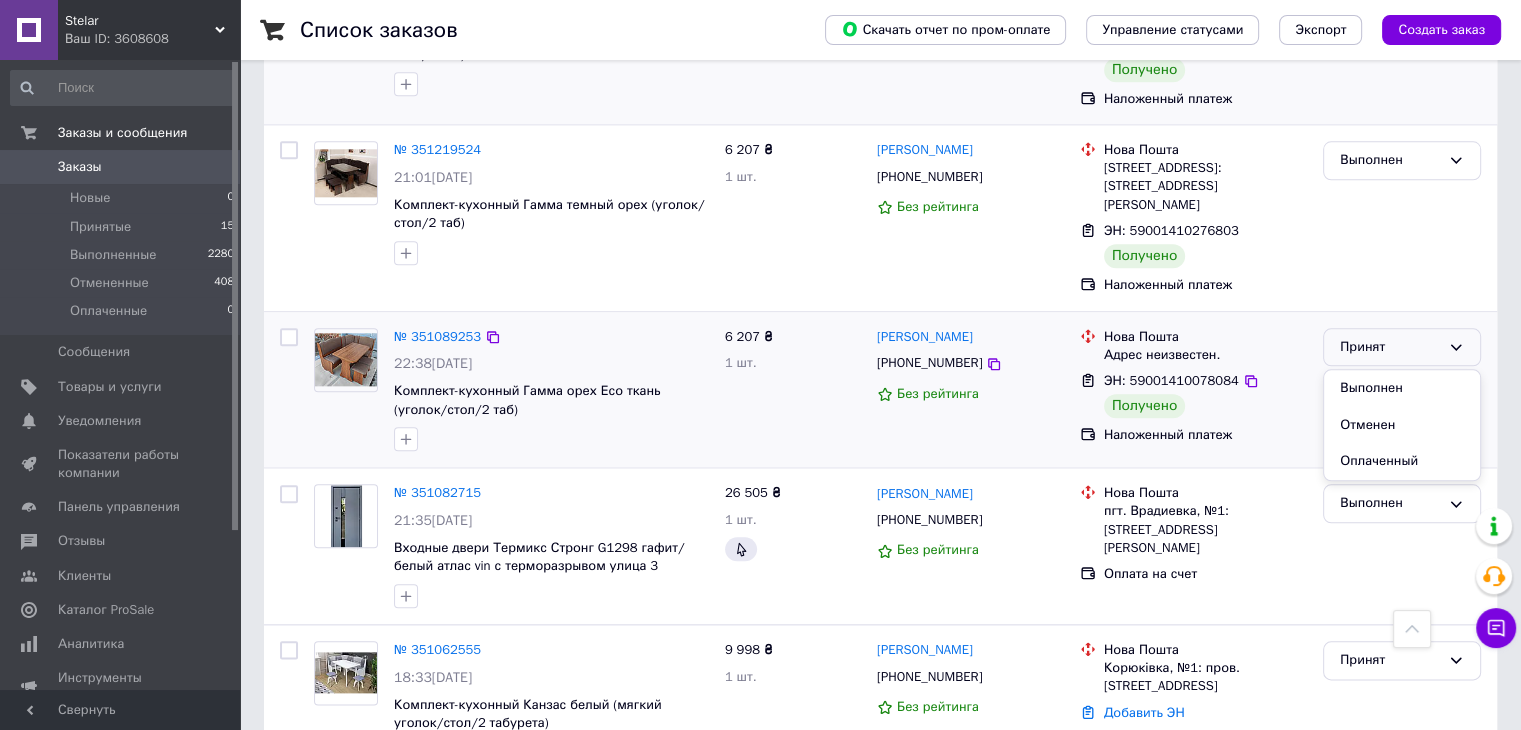 click on "Выполнен" at bounding box center (1402, 388) 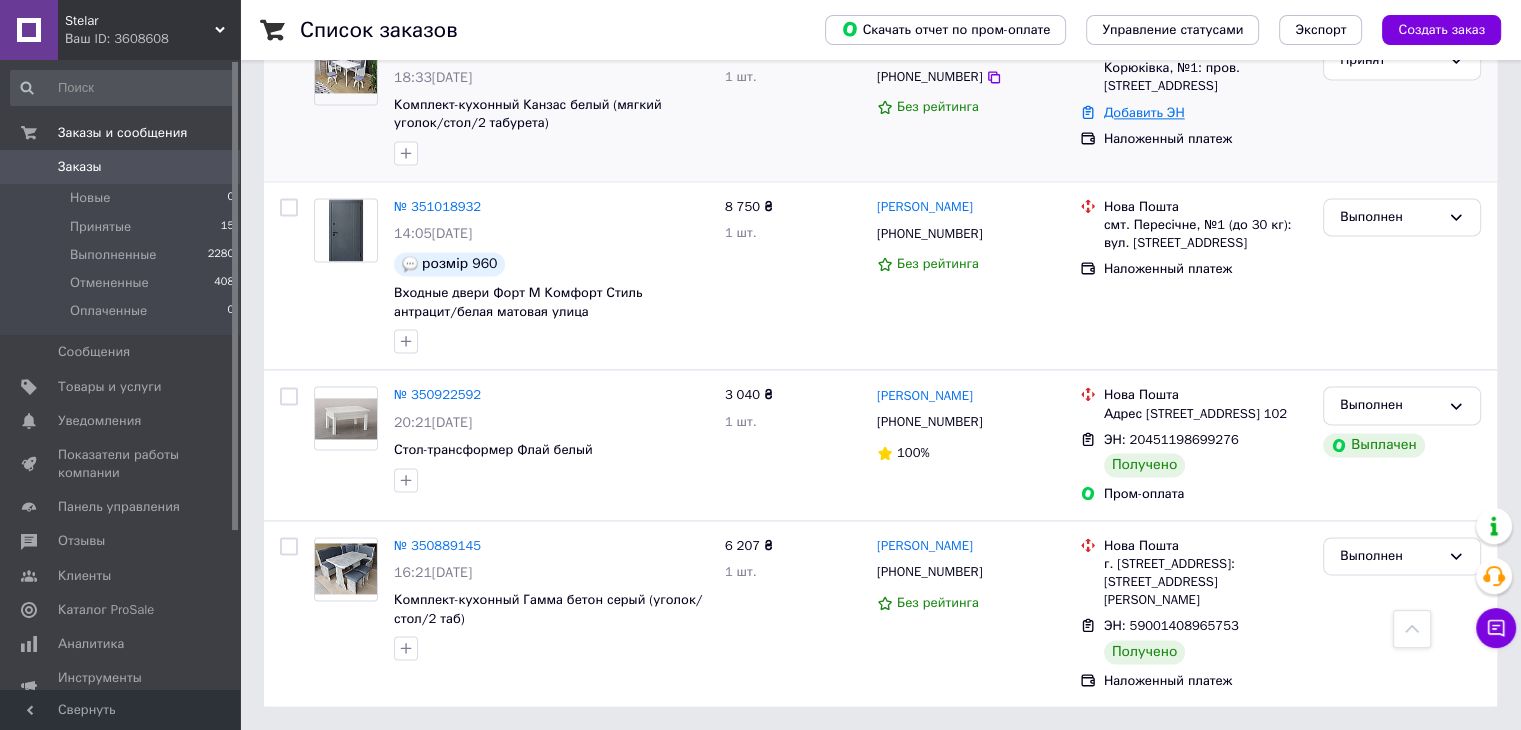 scroll, scrollTop: 2844, scrollLeft: 0, axis: vertical 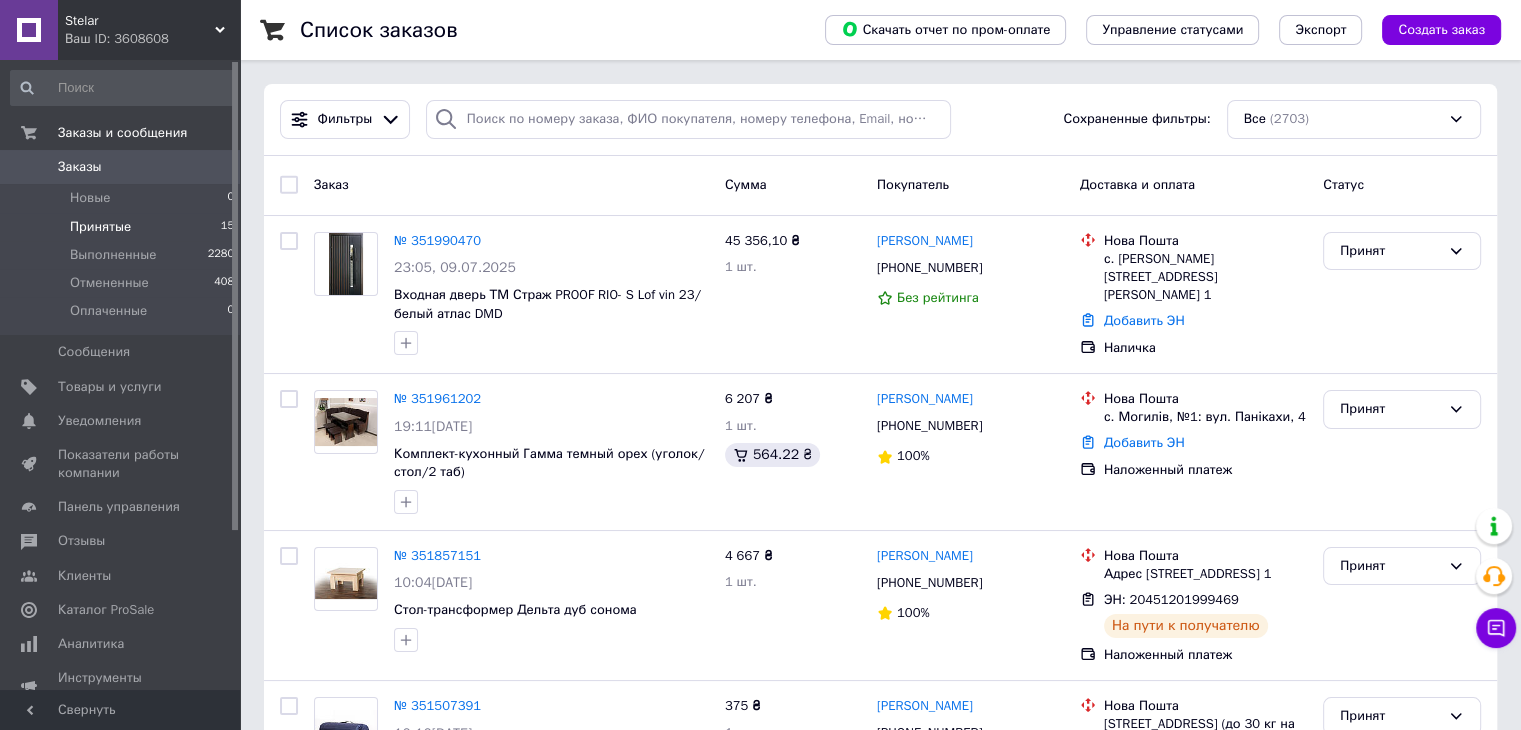 click on "Принятые 15" at bounding box center [123, 227] 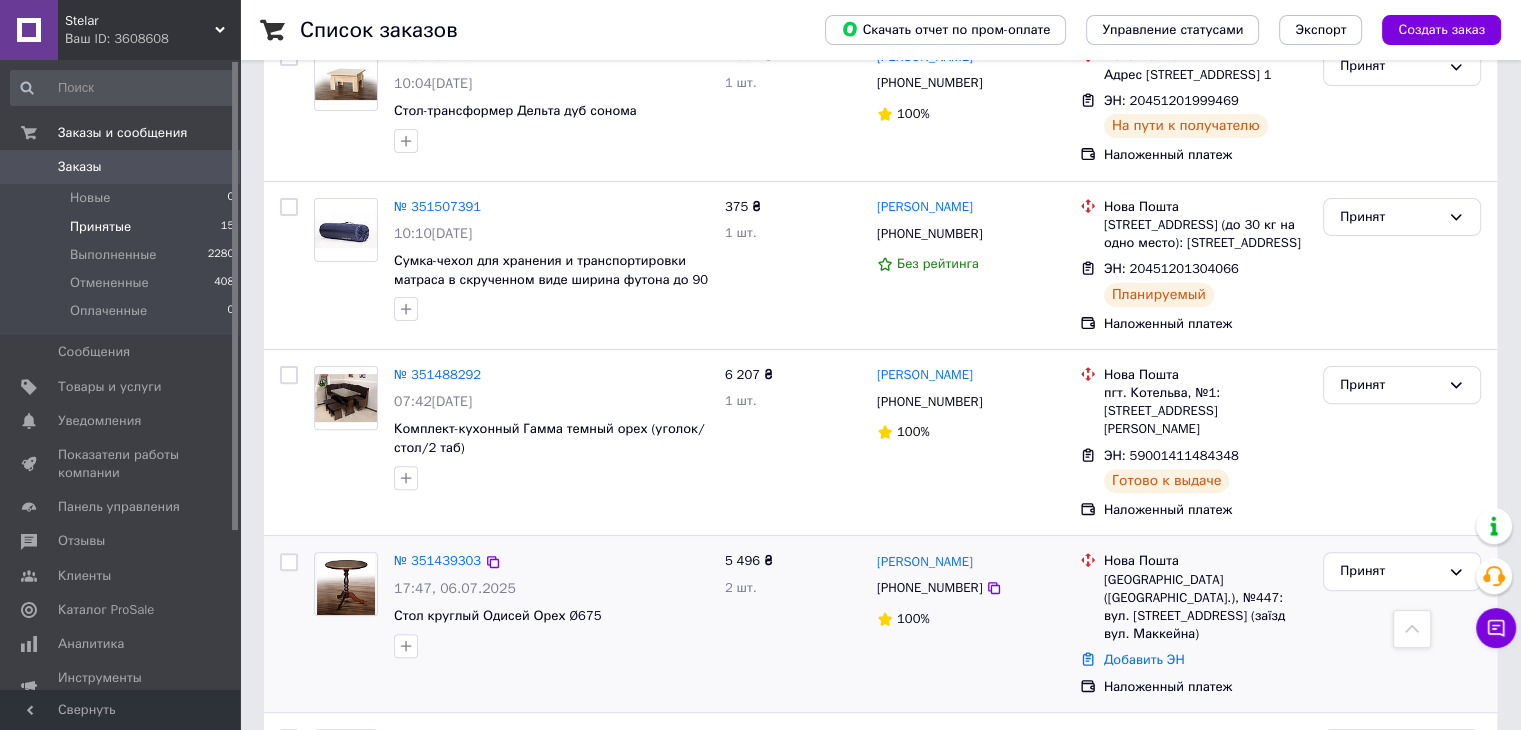 scroll, scrollTop: 535, scrollLeft: 0, axis: vertical 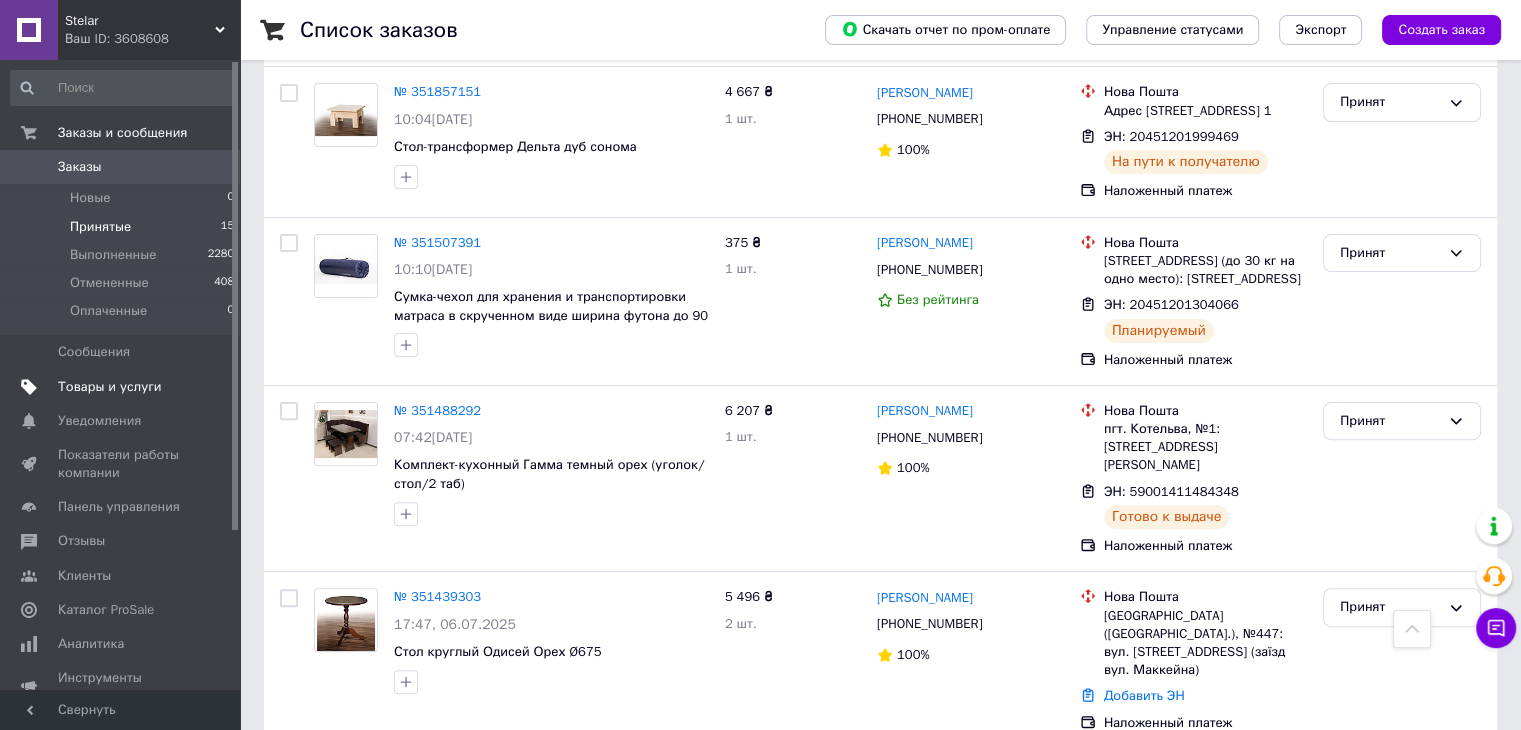 click on "Товары и услуги" at bounding box center (110, 387) 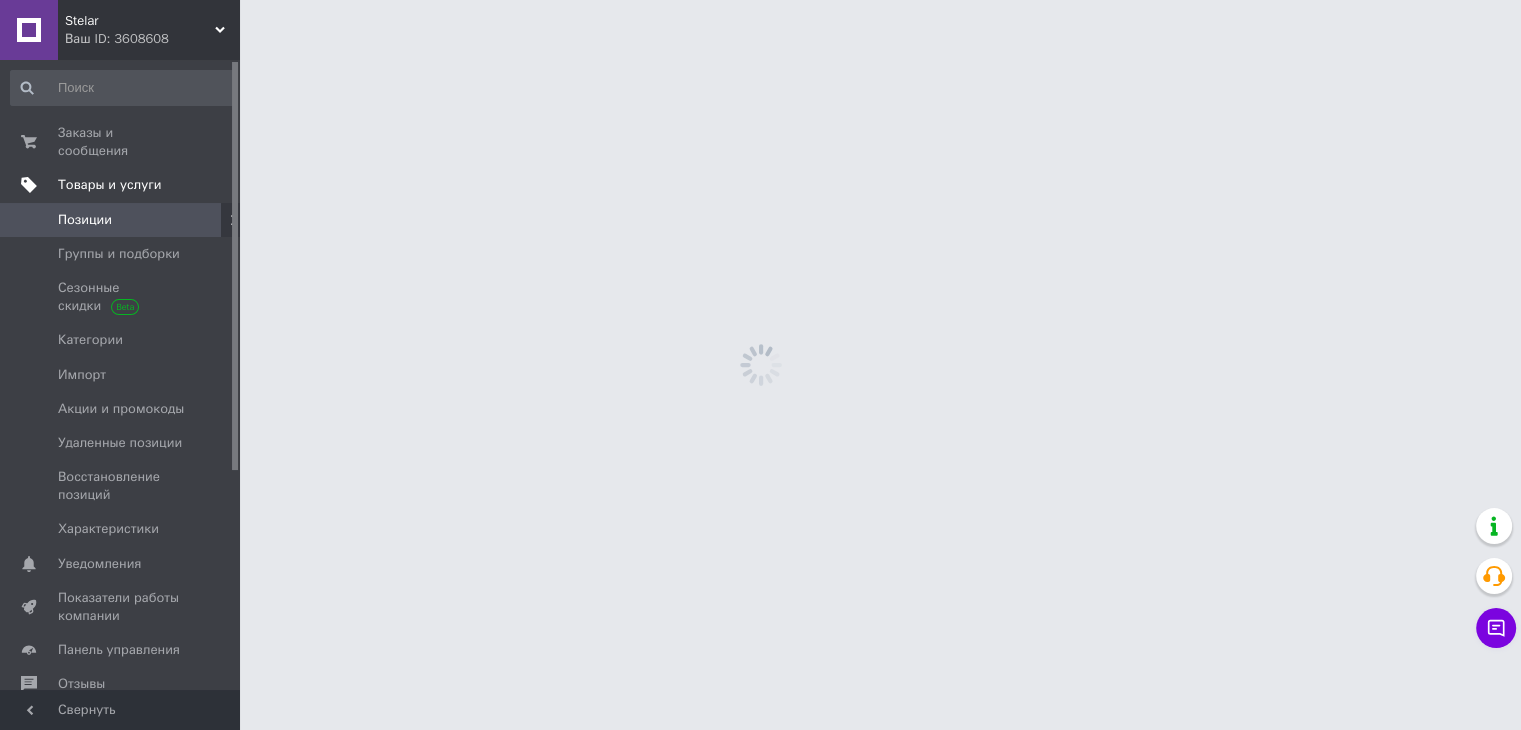 scroll, scrollTop: 0, scrollLeft: 0, axis: both 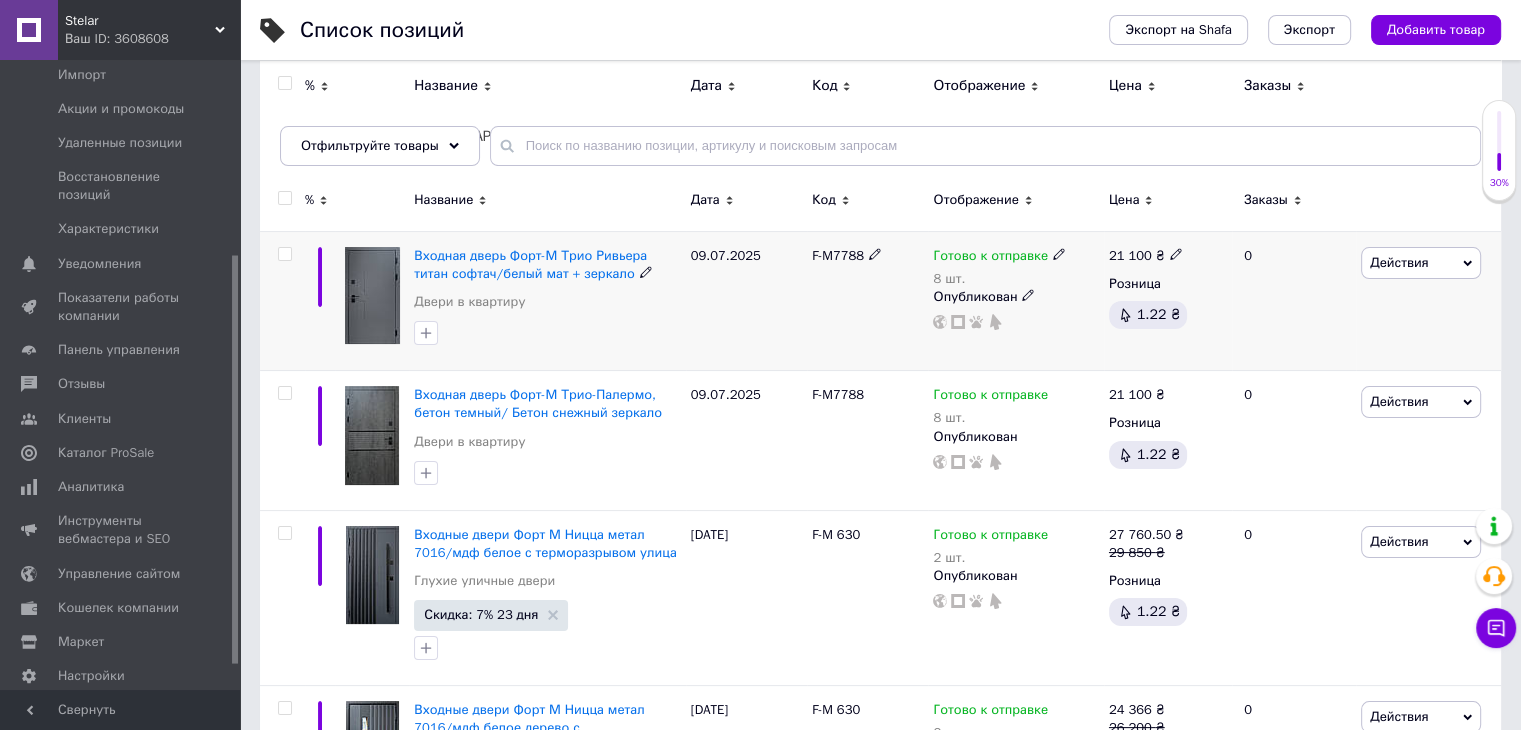 click at bounding box center [284, 254] 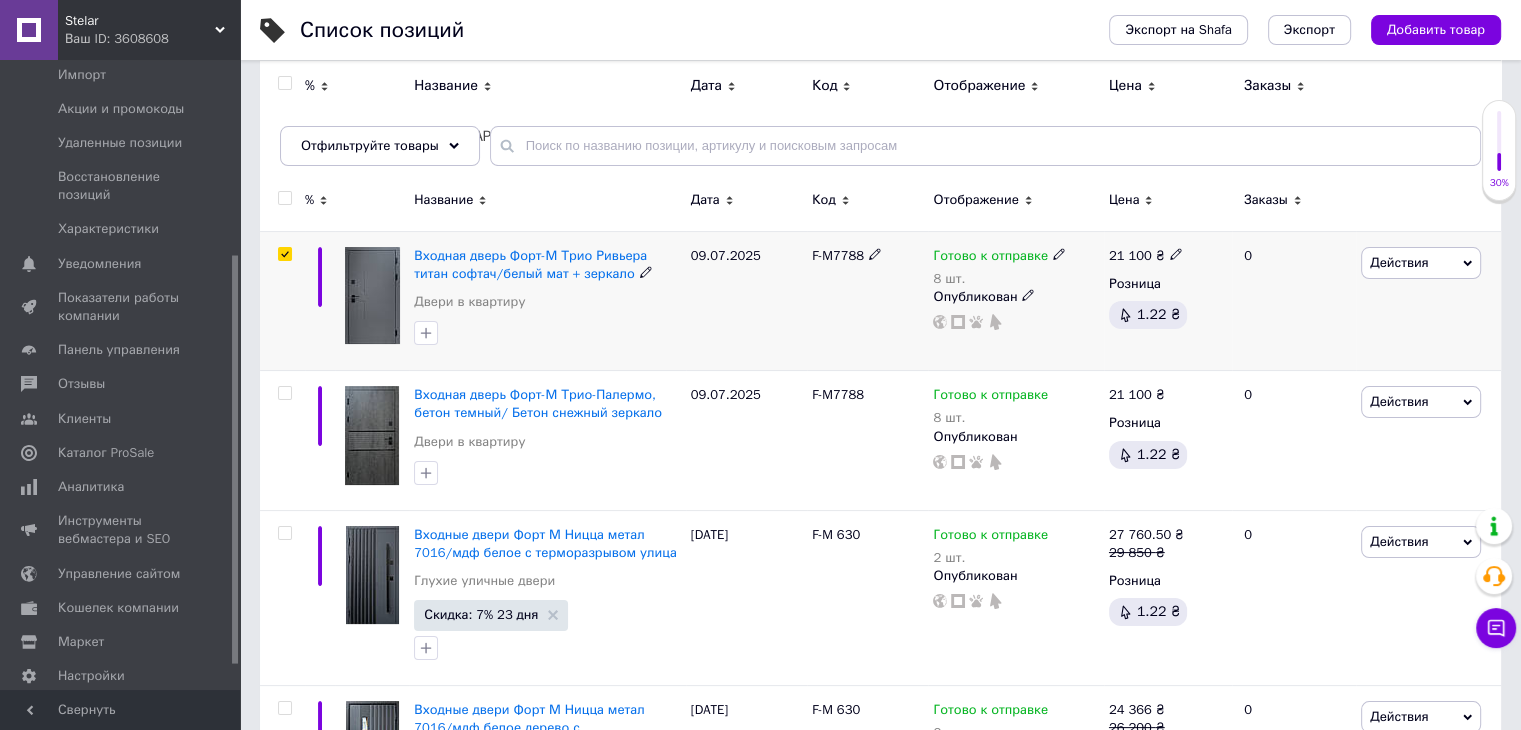 checkbox on "true" 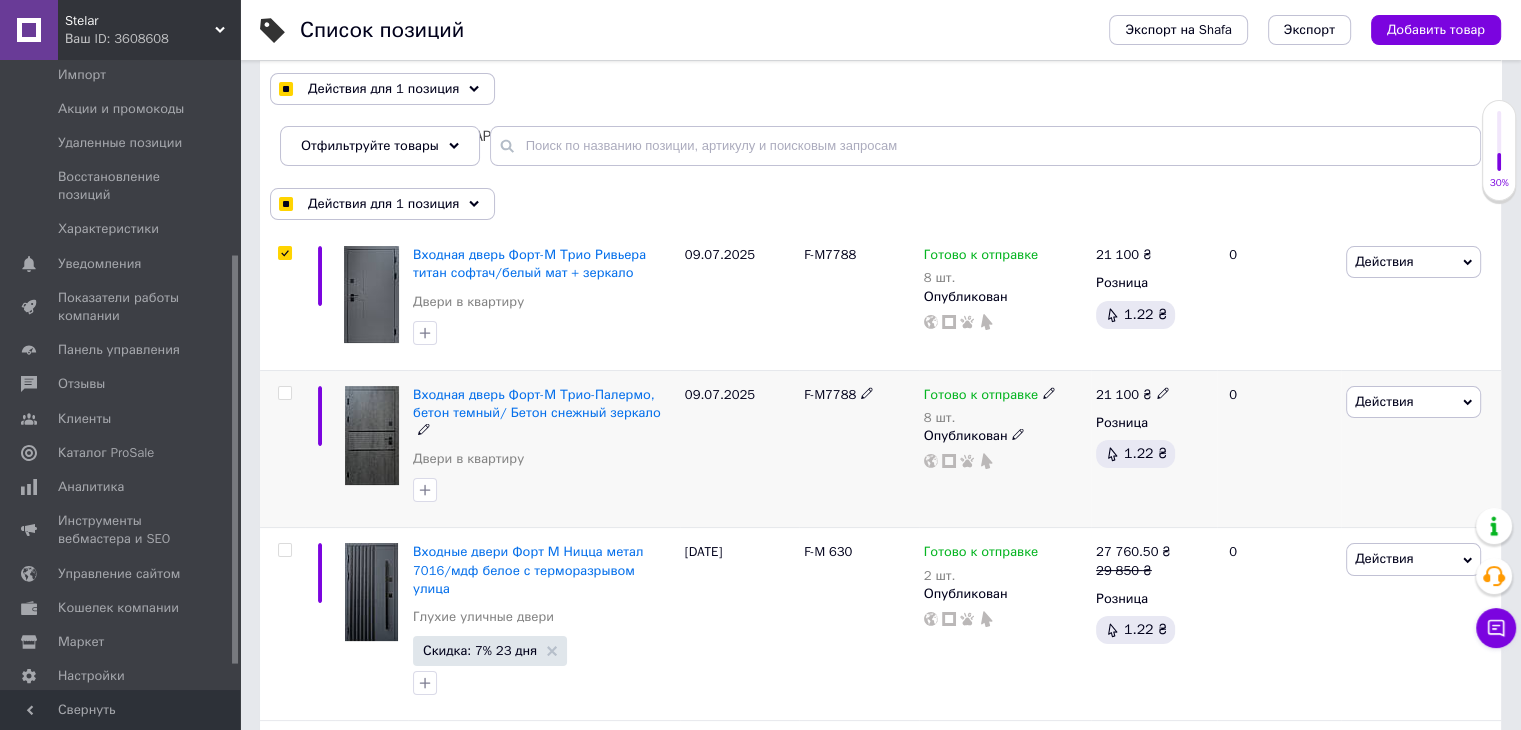 click at bounding box center [284, 393] 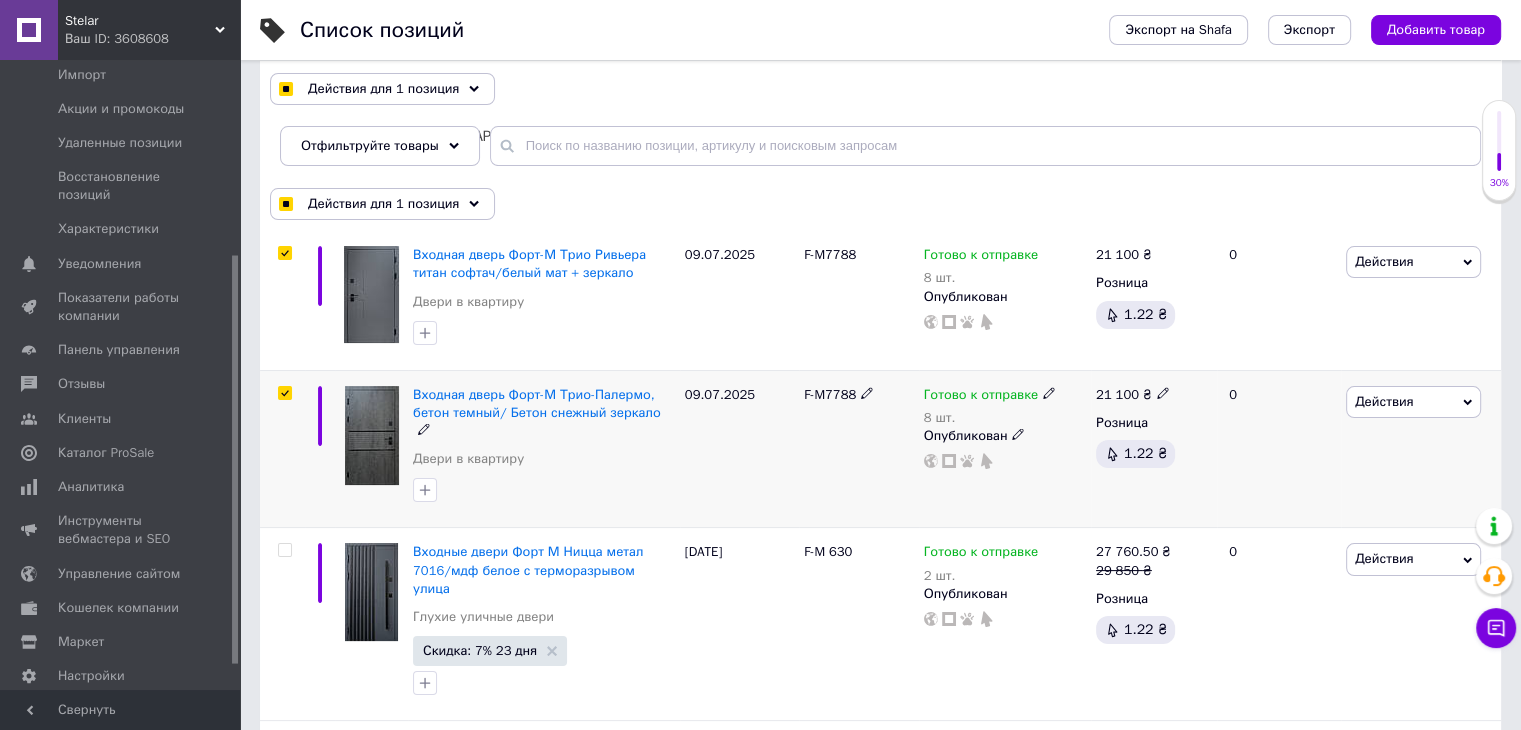 checkbox on "true" 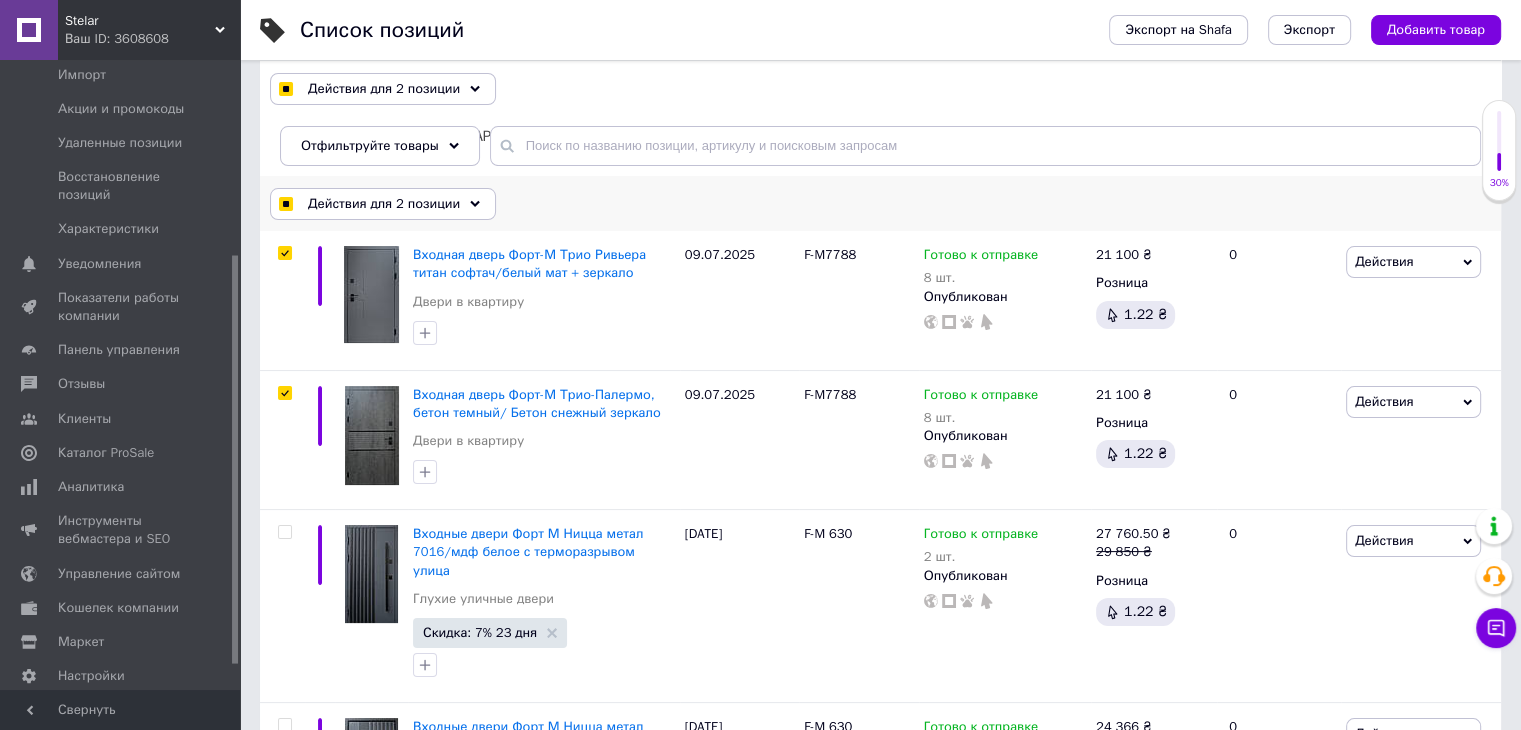 click 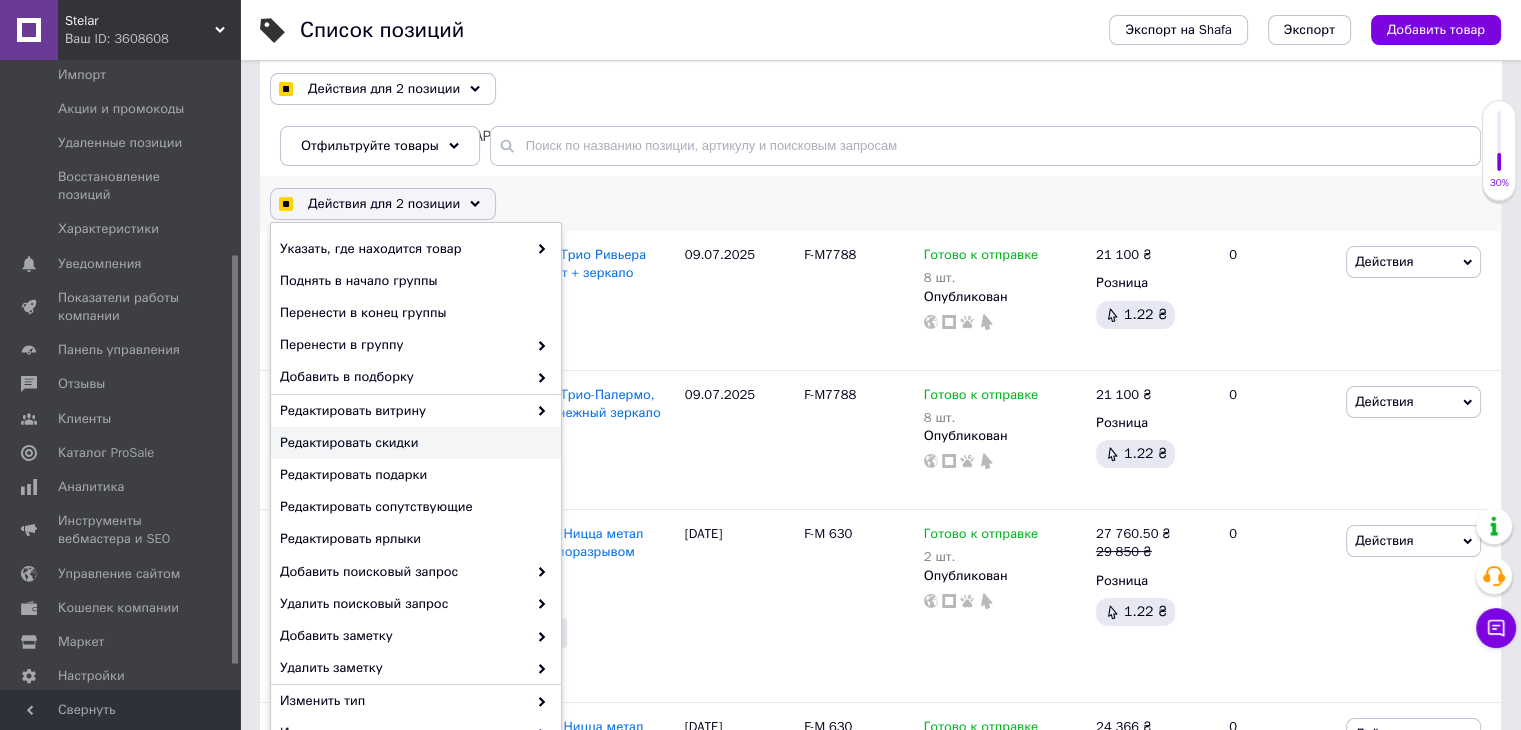 click on "Редактировать скидки" at bounding box center [413, 443] 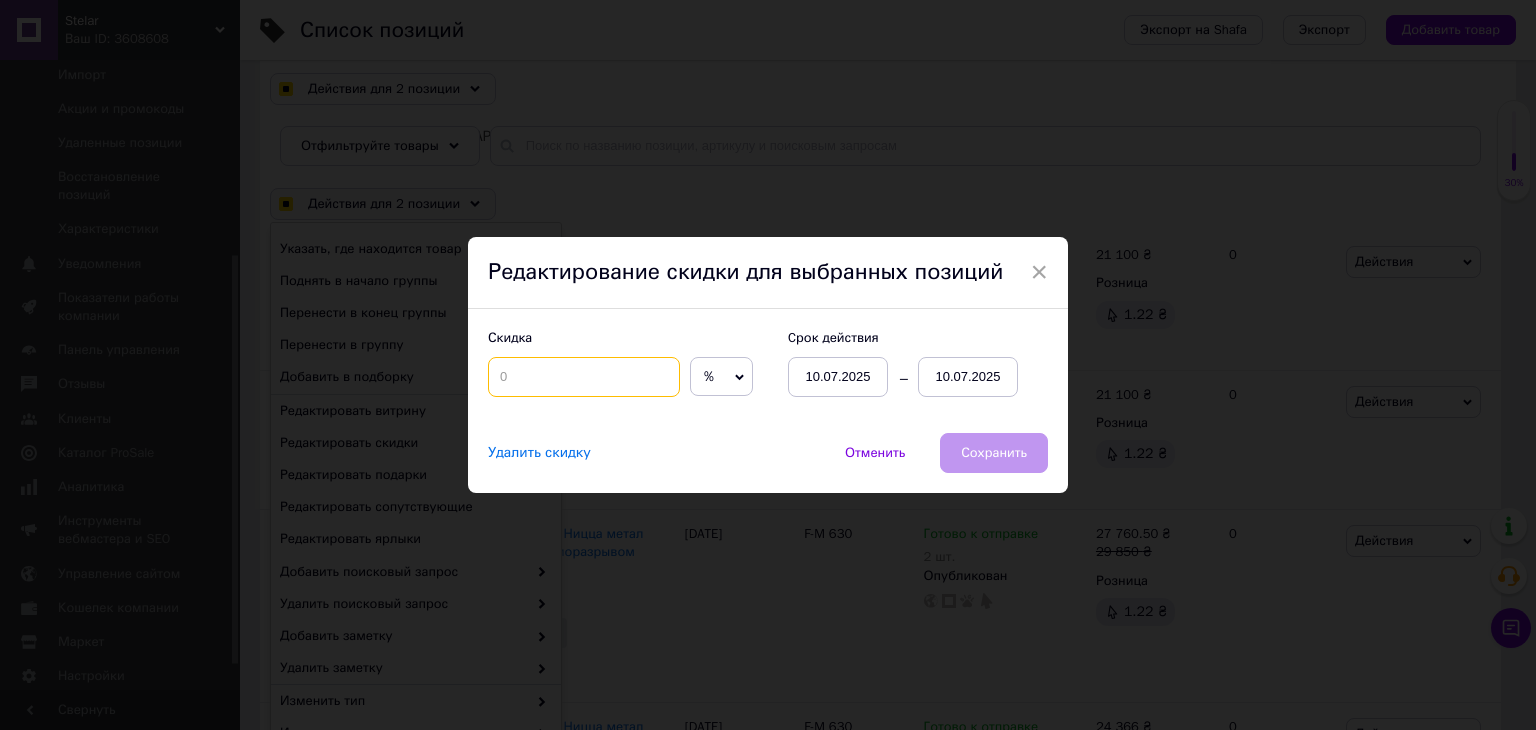 click at bounding box center (584, 377) 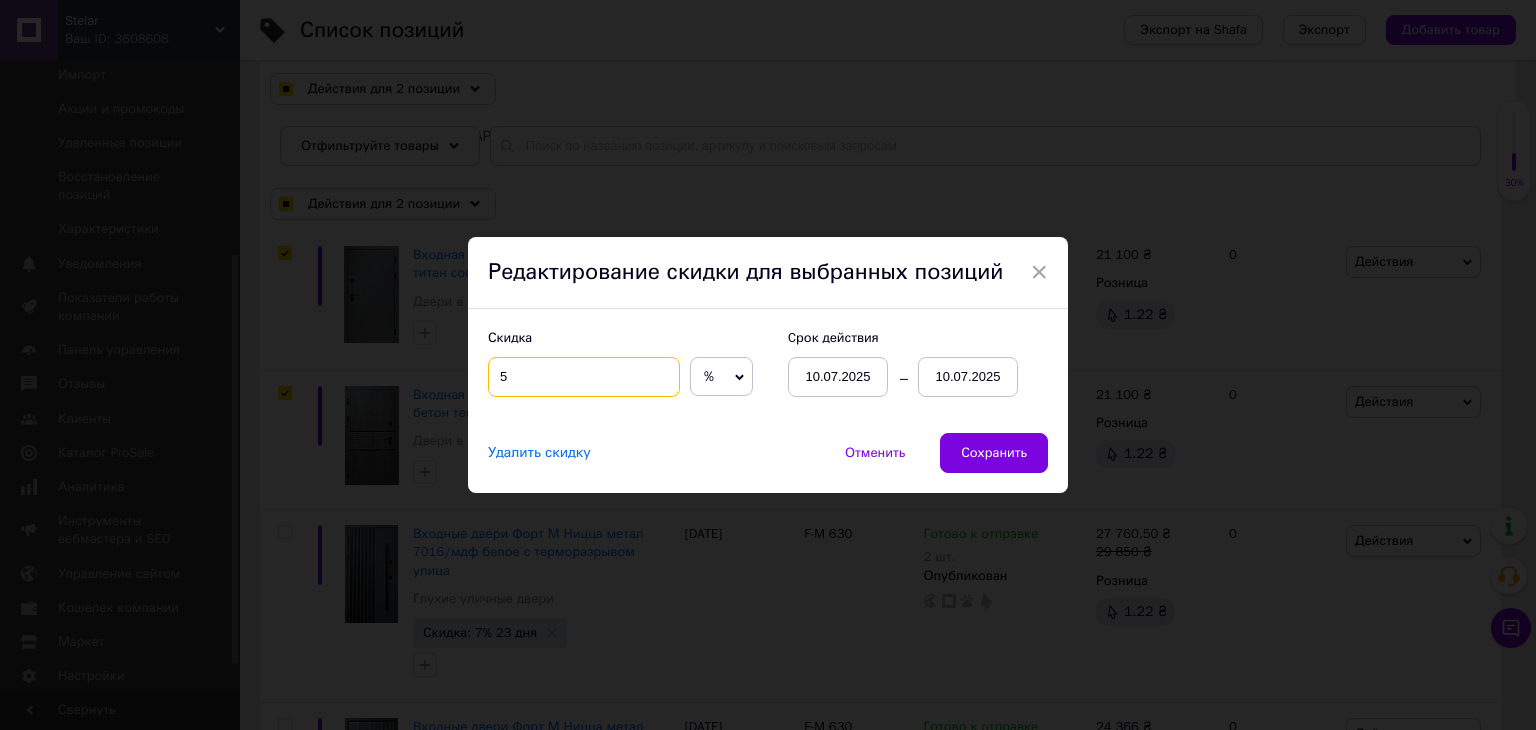 checkbox on "true" 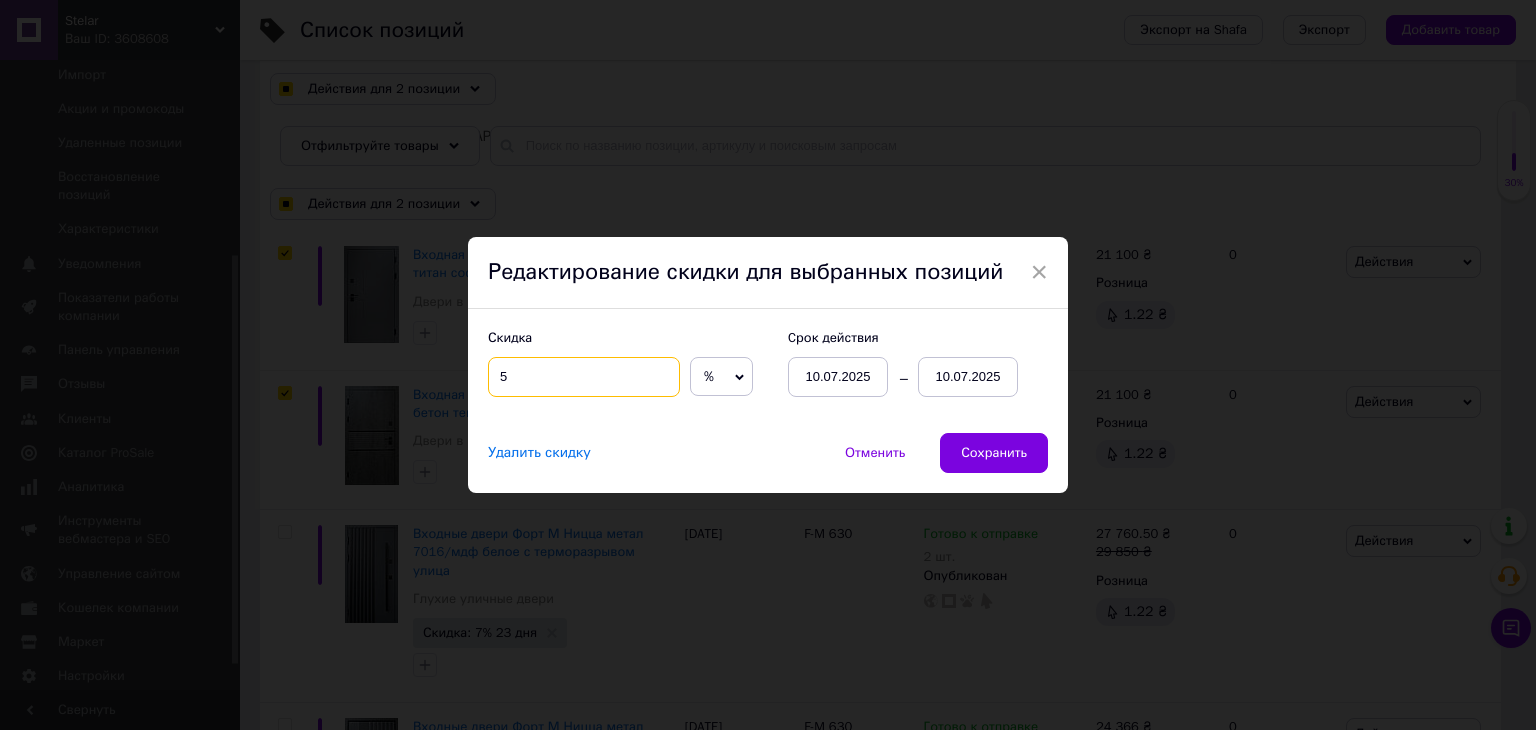 type on "5" 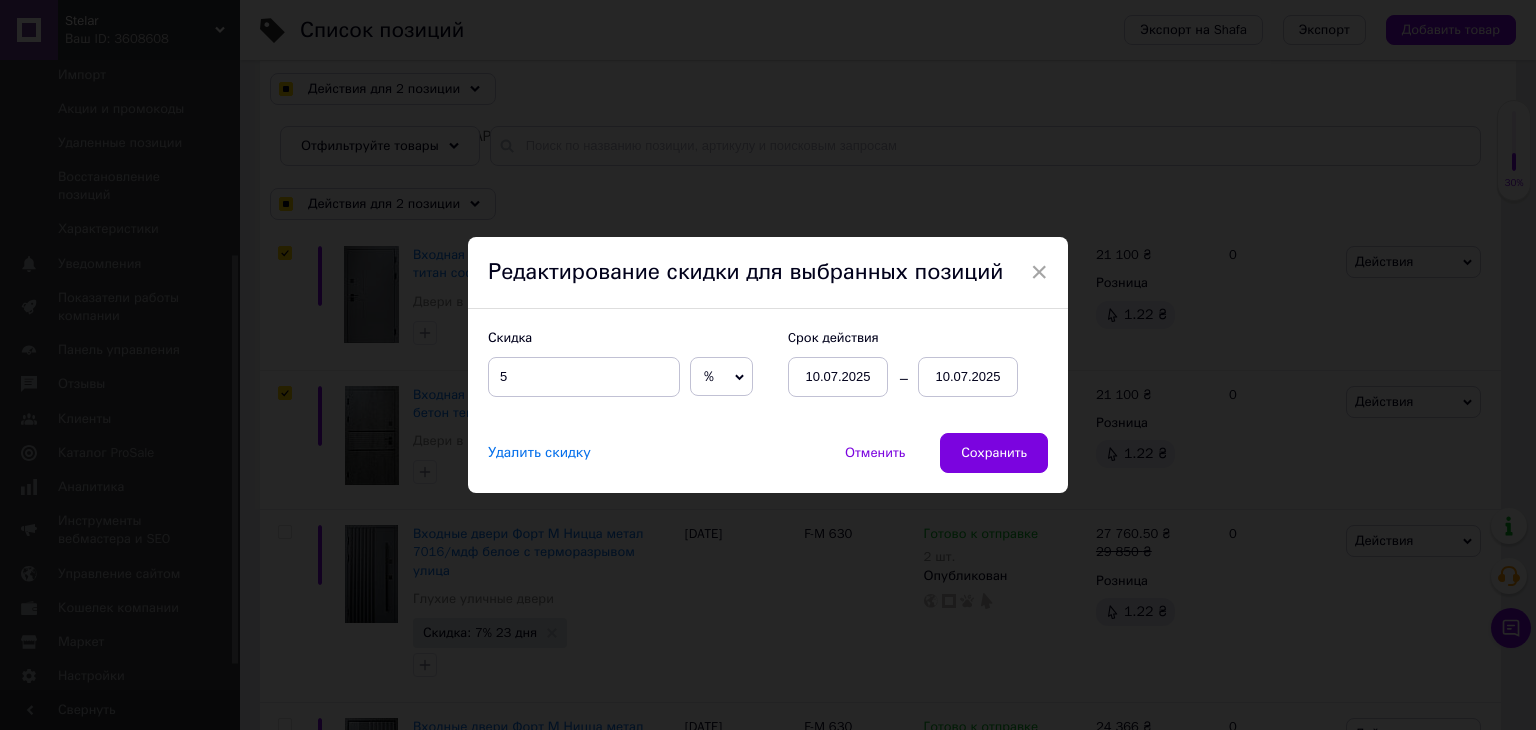 click on "10.07.2025" at bounding box center [968, 377] 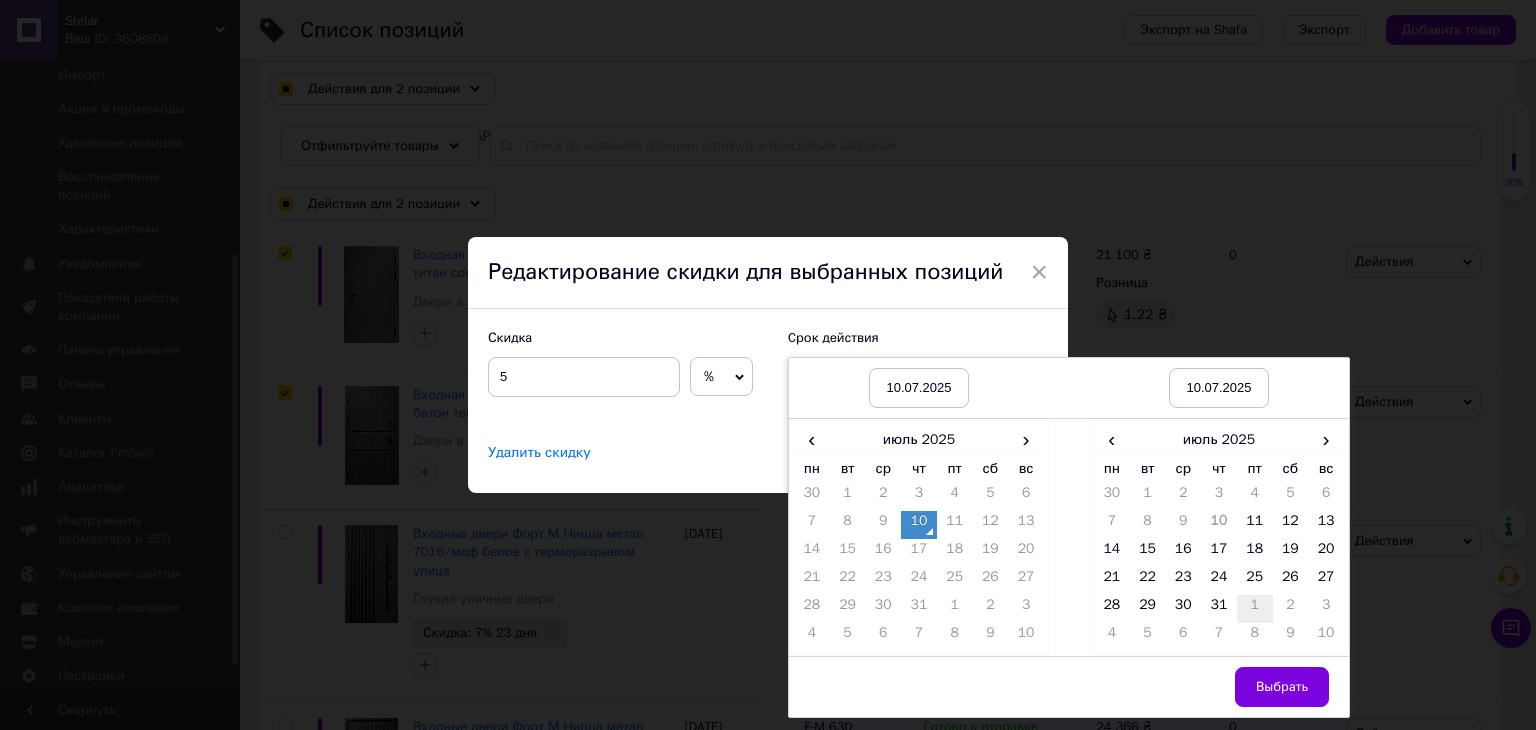click on "1" at bounding box center (1255, 609) 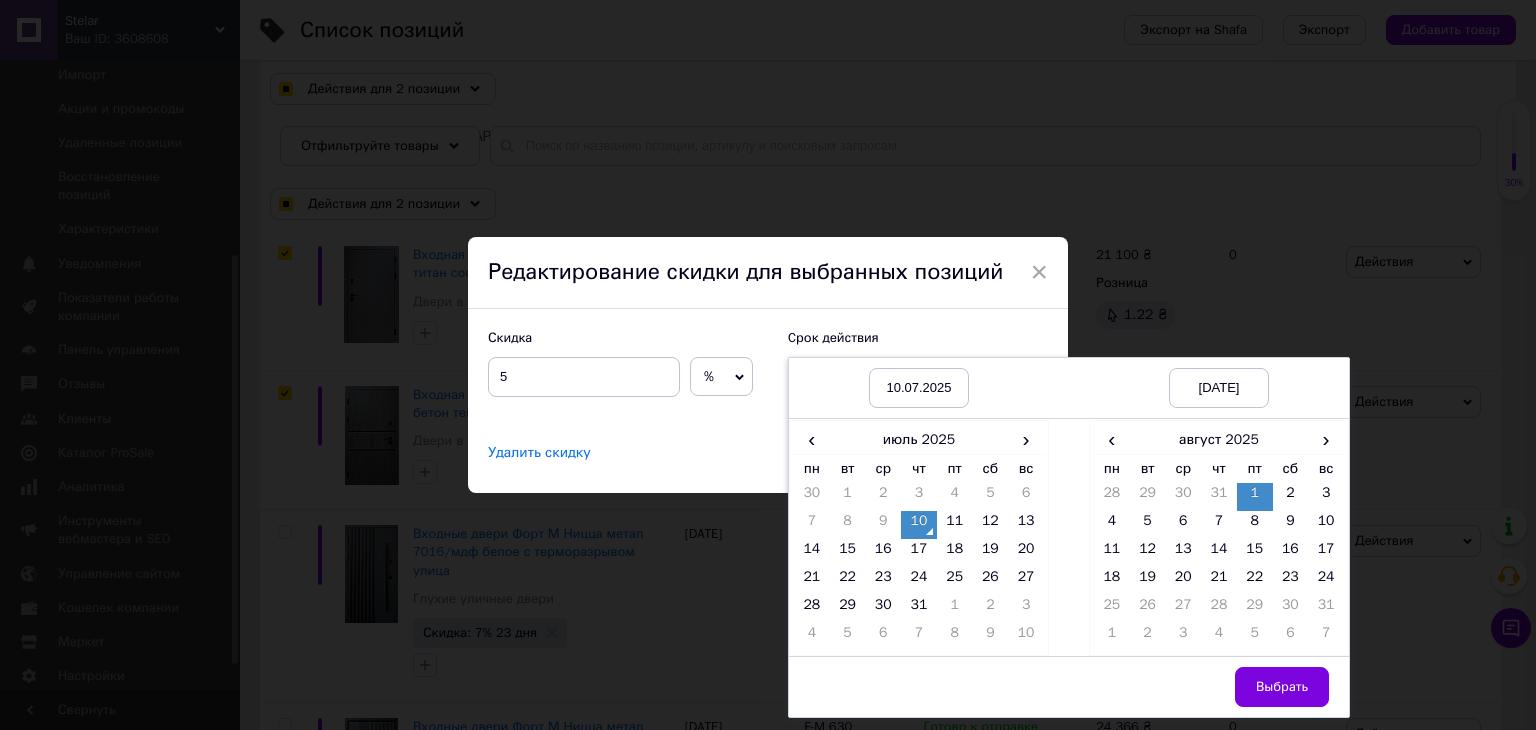 drag, startPoint x: 1276, startPoint y: 689, endPoint x: 1228, endPoint y: 665, distance: 53.66563 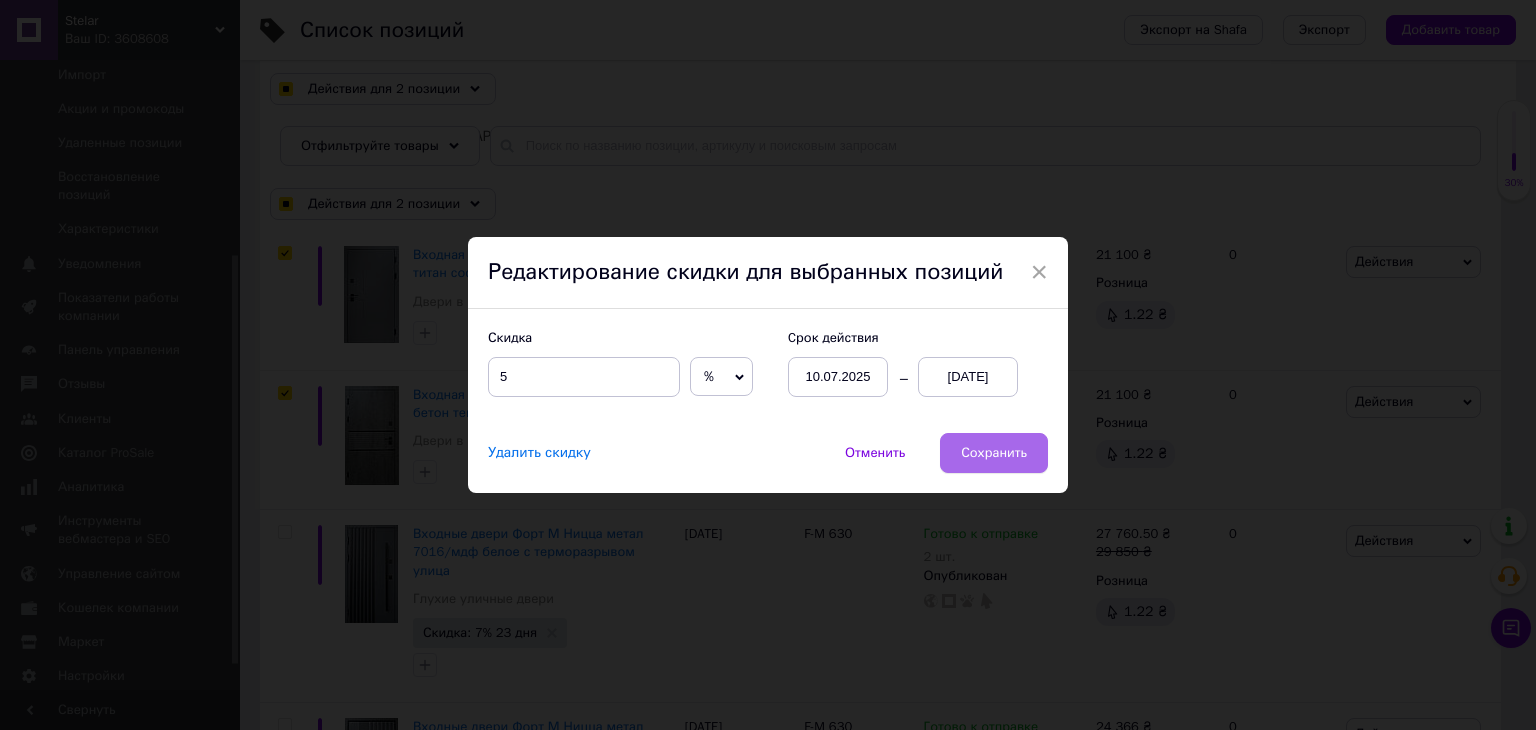 click on "Сохранить" at bounding box center (994, 453) 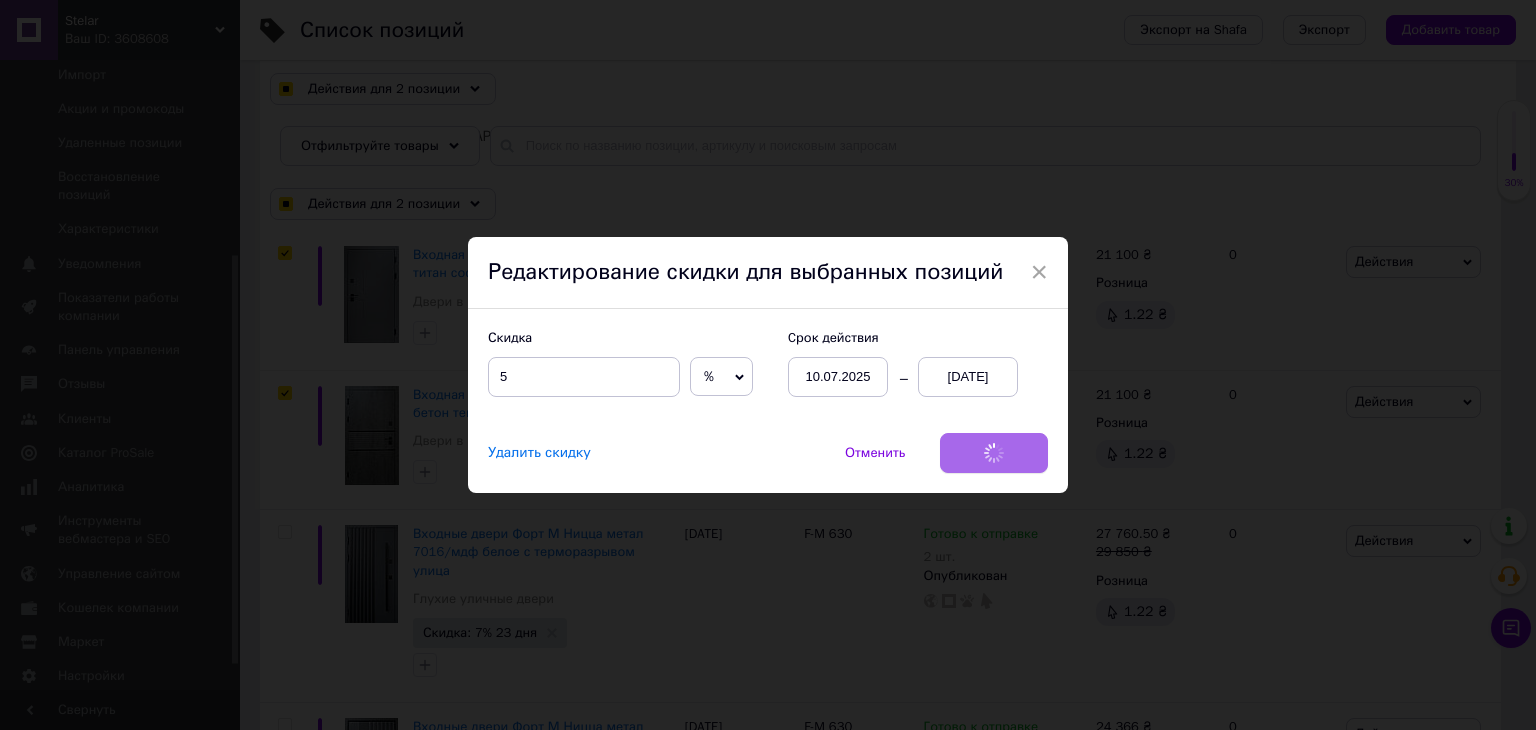 checkbox on "true" 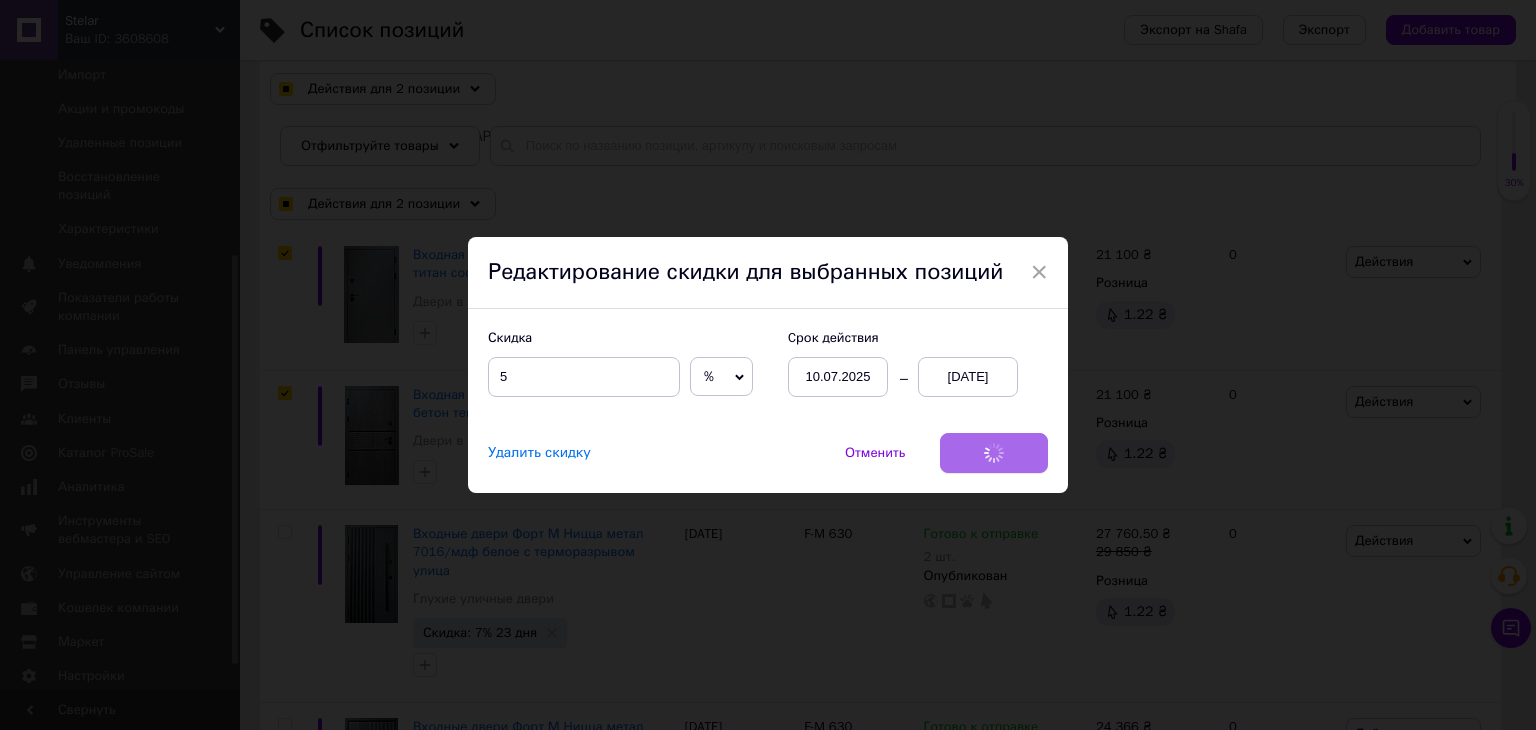 checkbox on "true" 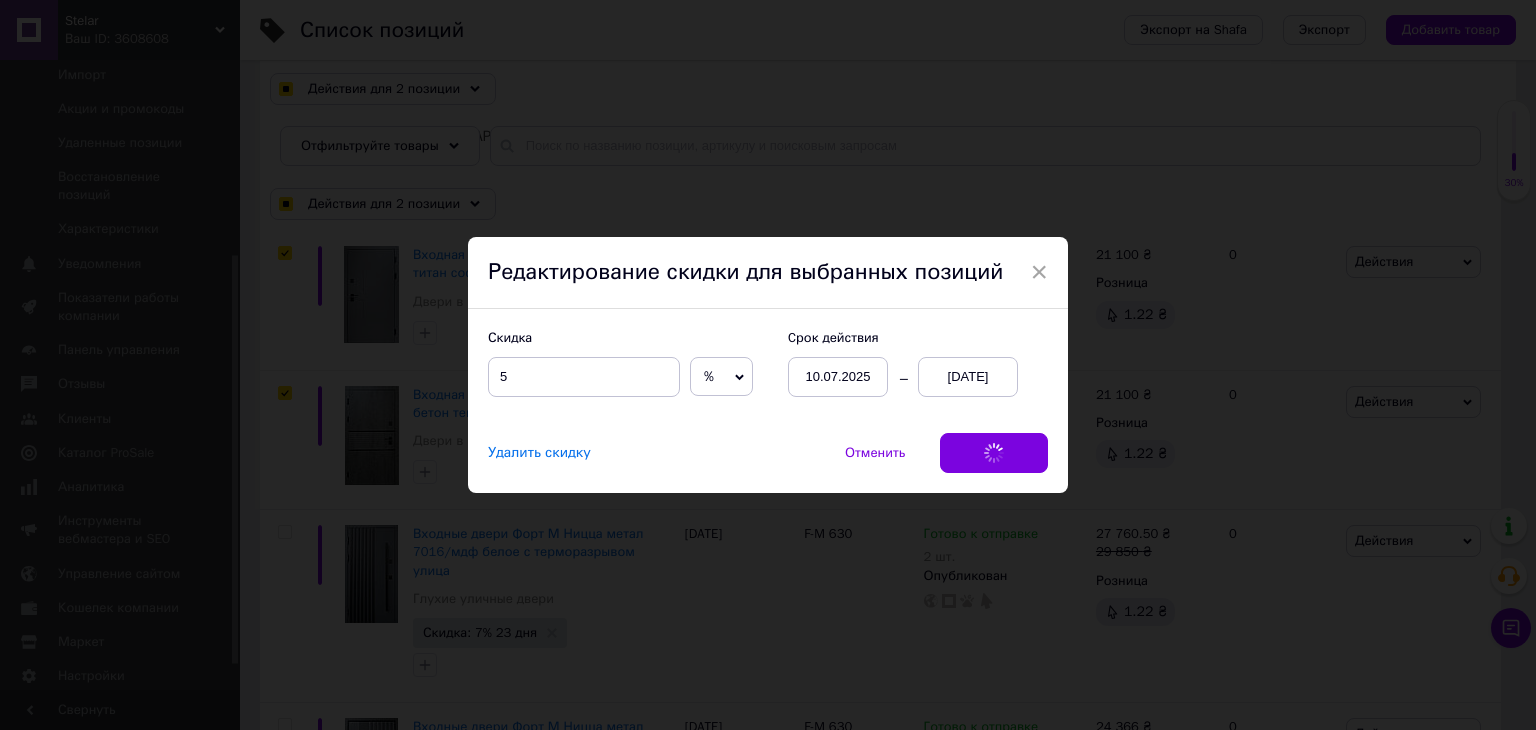 checkbox on "true" 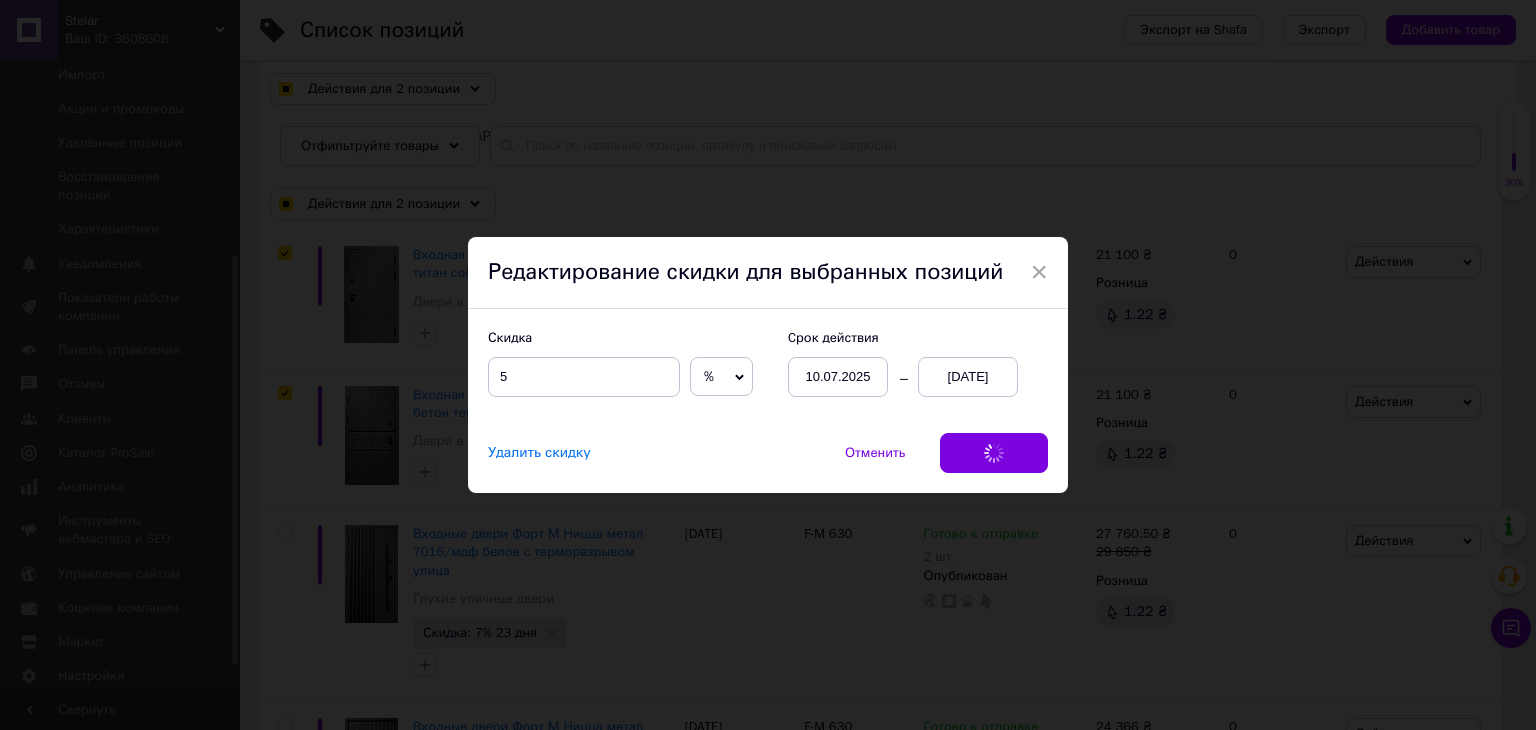 checkbox on "true" 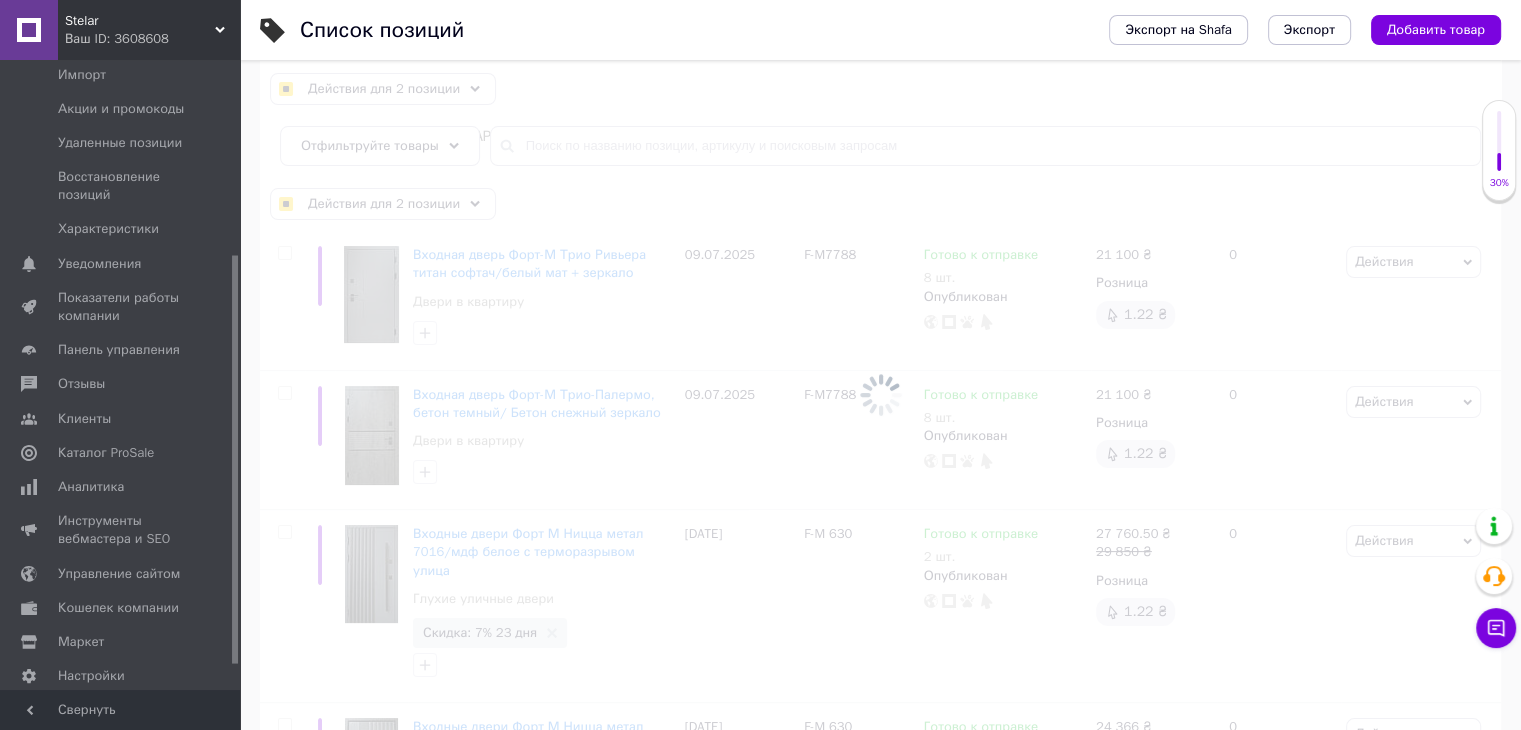 checkbox on "false" 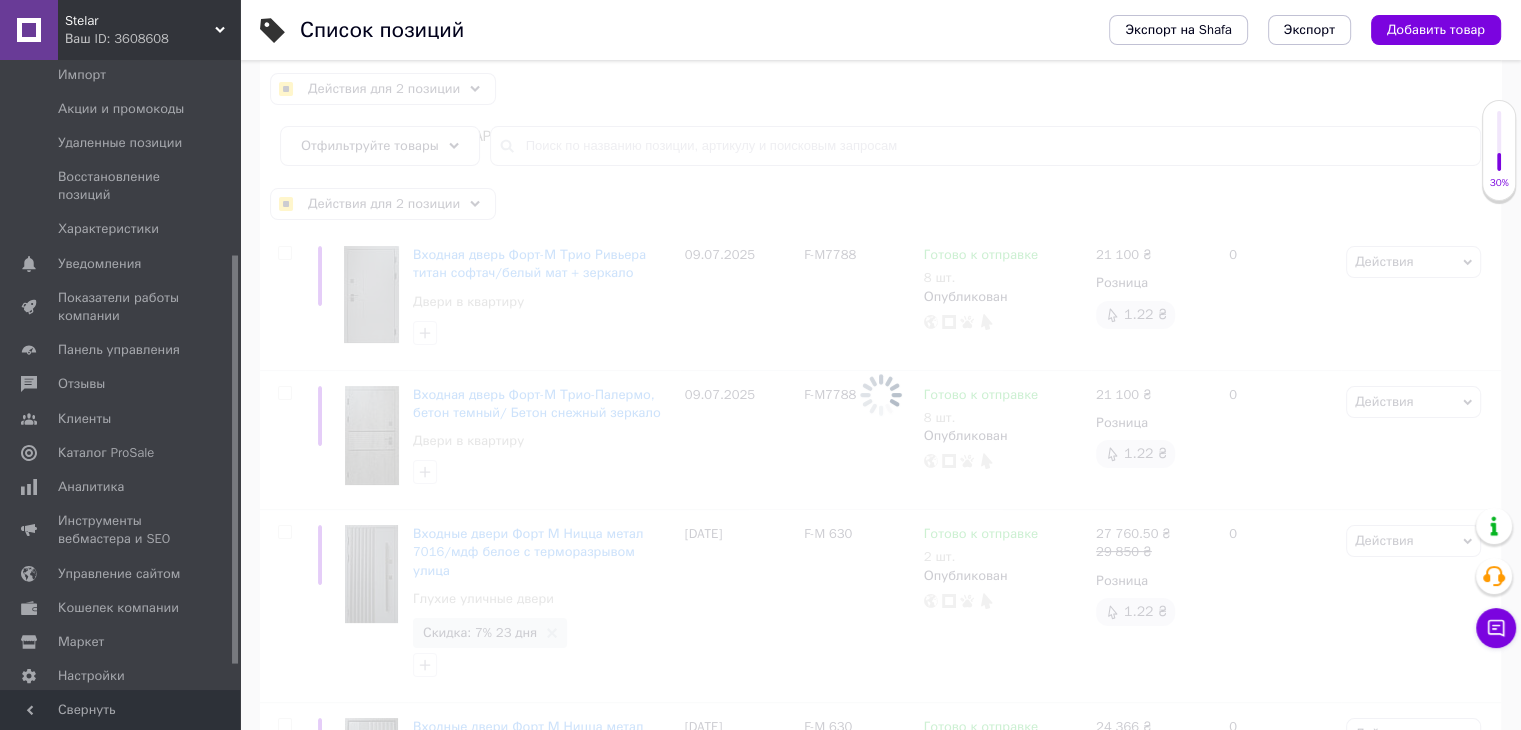 checkbox on "false" 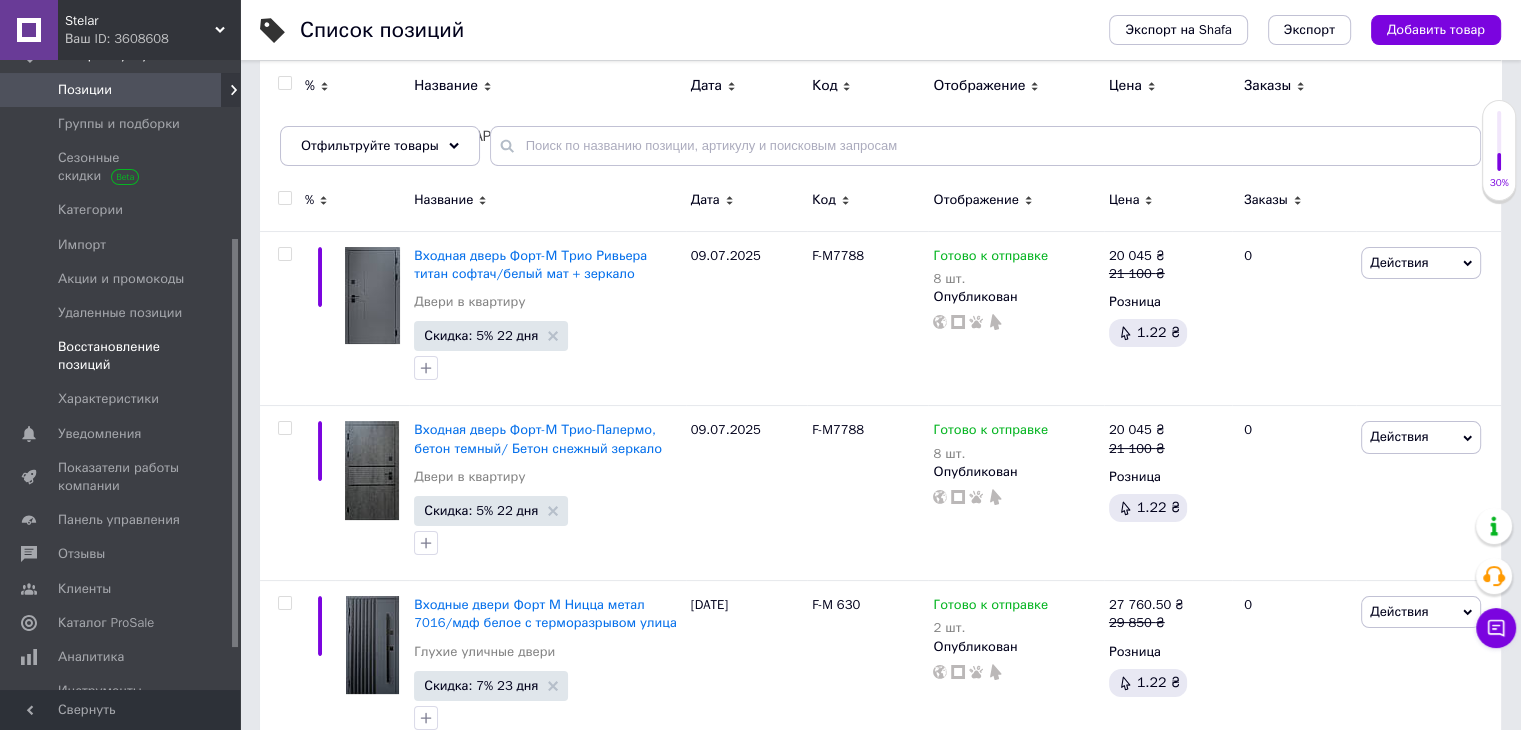 scroll, scrollTop: 0, scrollLeft: 0, axis: both 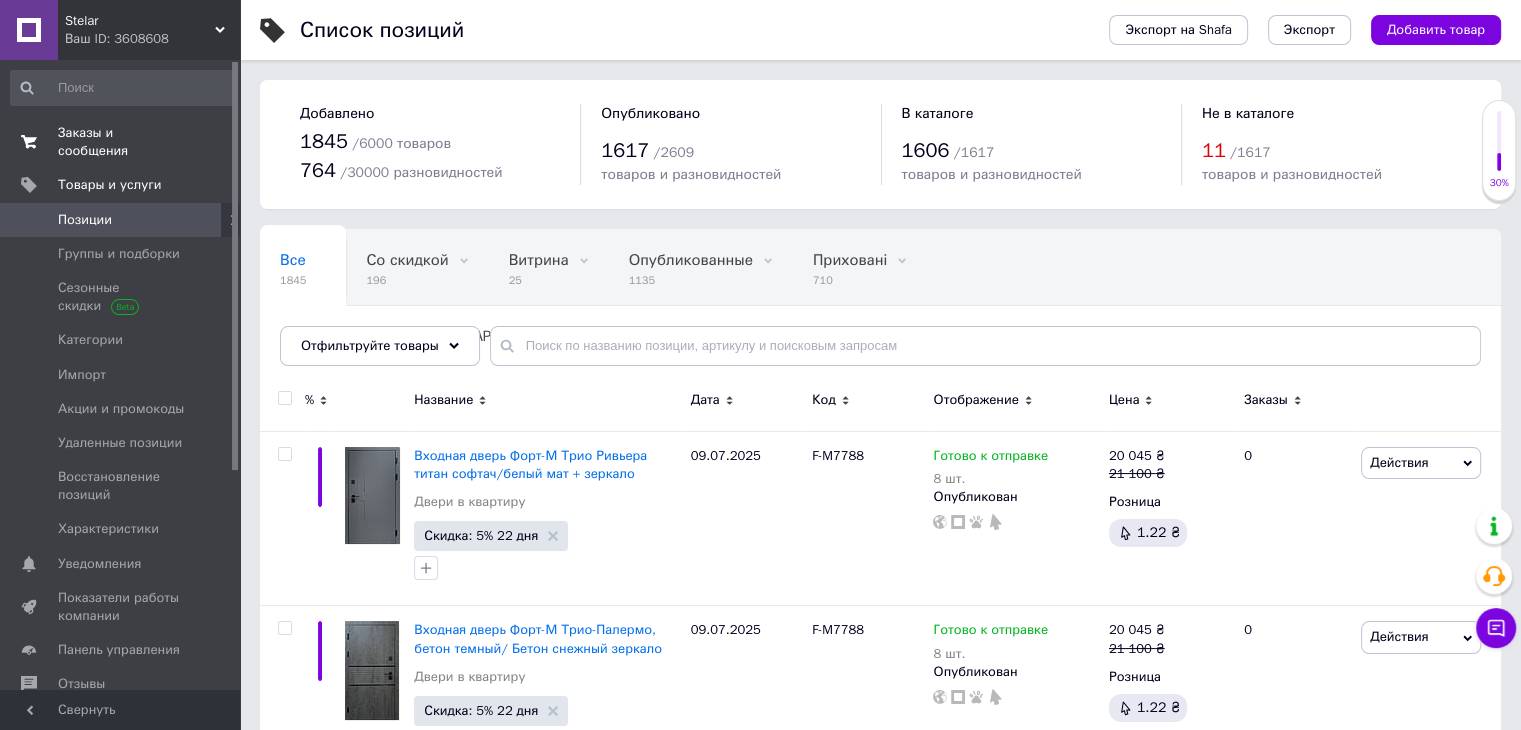 click on "Заказы и сообщения" at bounding box center (121, 142) 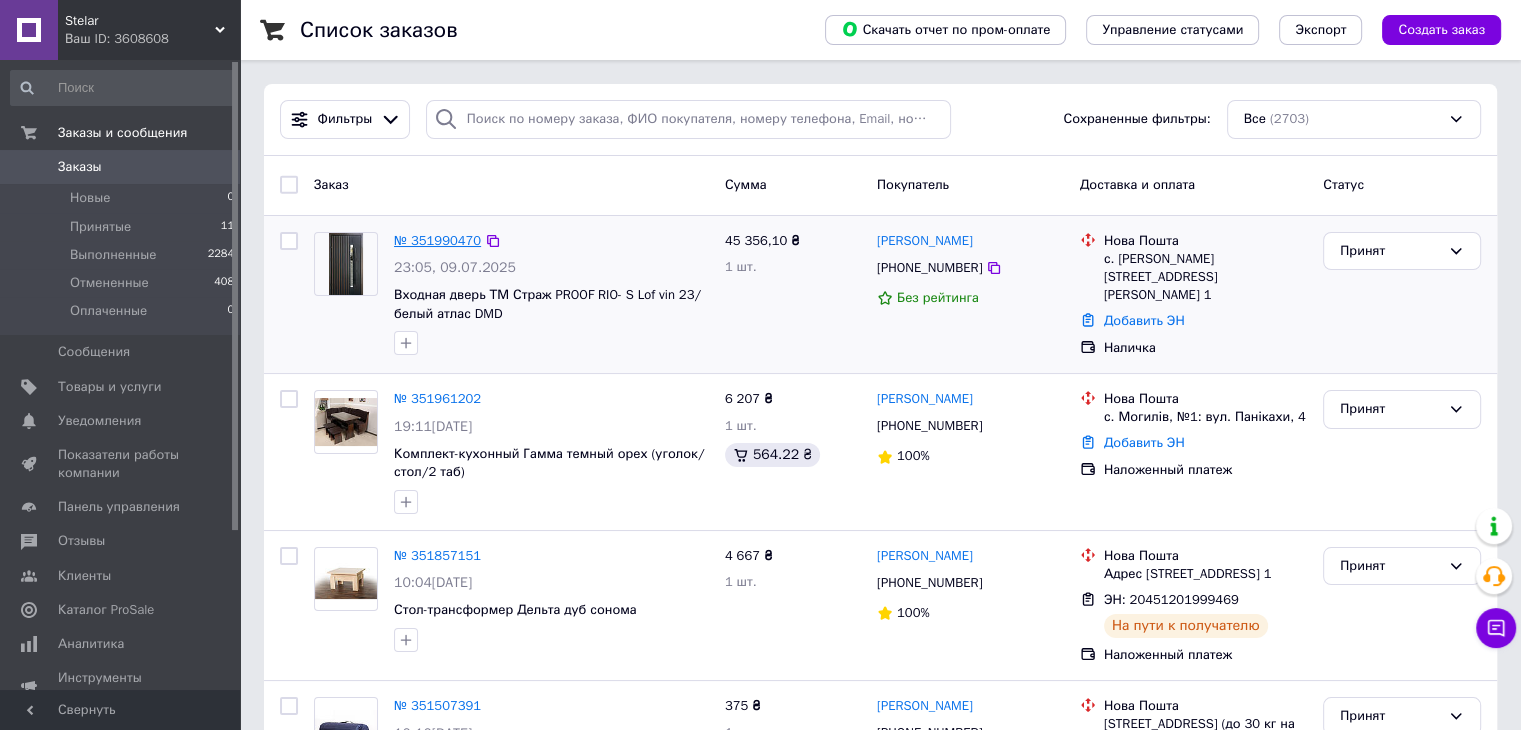 click on "№ 351990470" at bounding box center [437, 240] 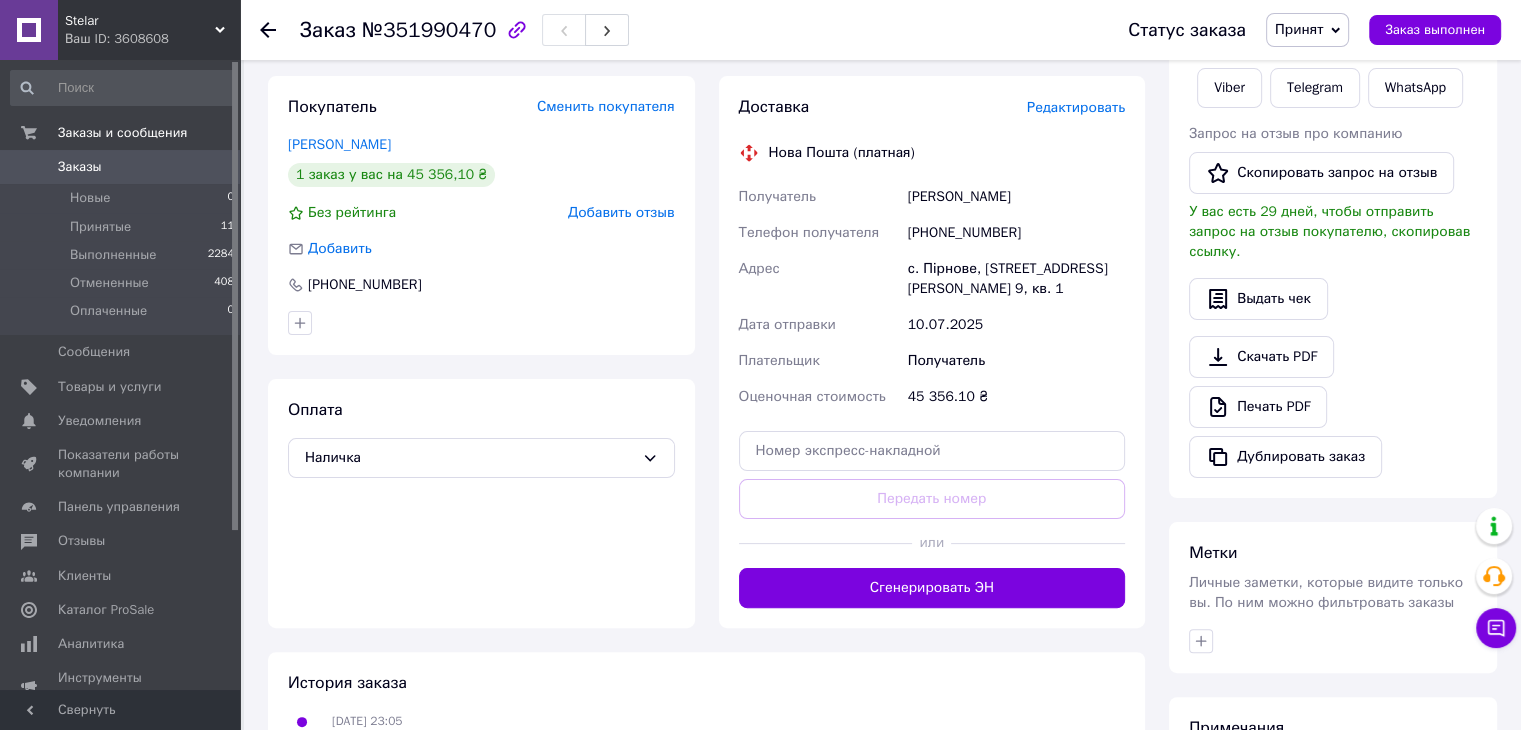 scroll, scrollTop: 372, scrollLeft: 0, axis: vertical 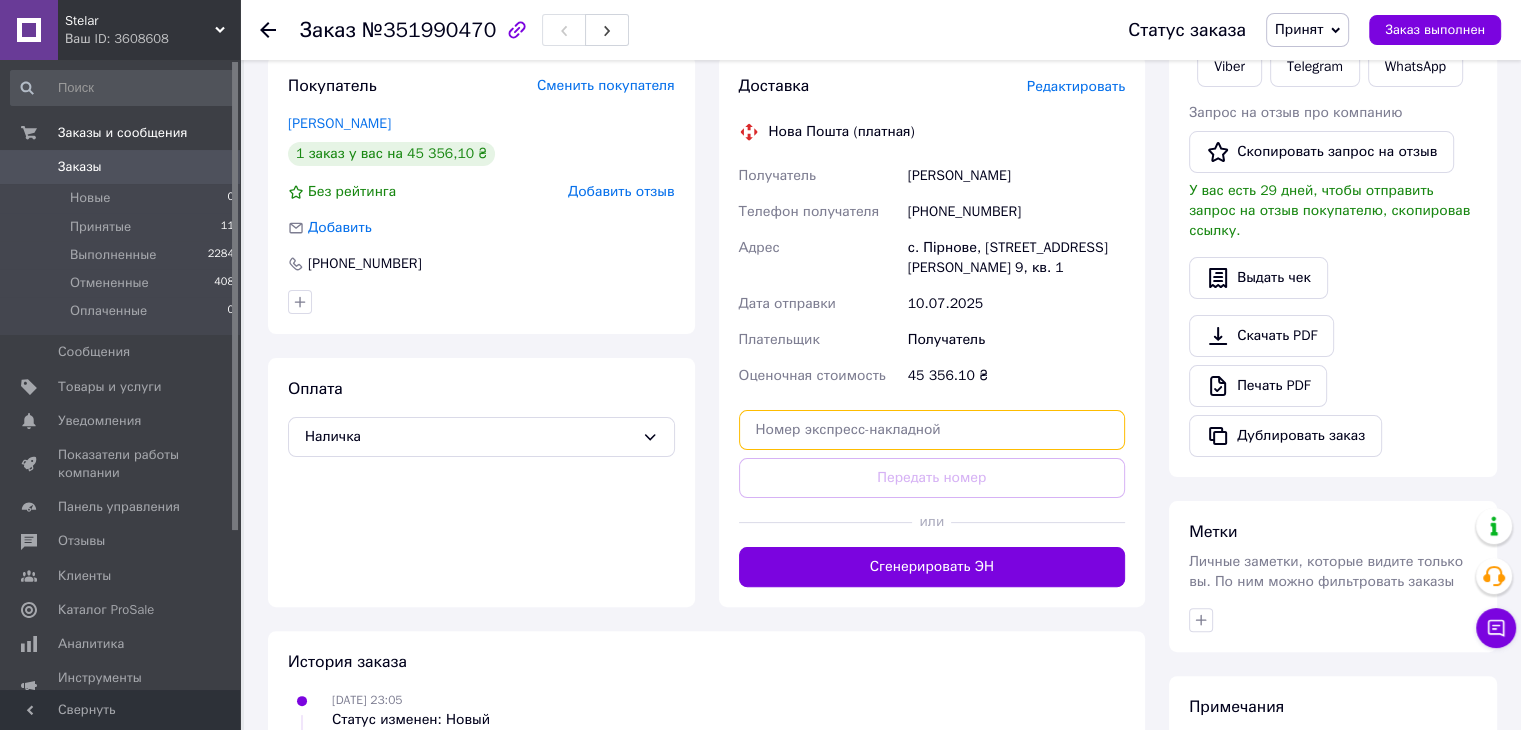 click at bounding box center (932, 430) 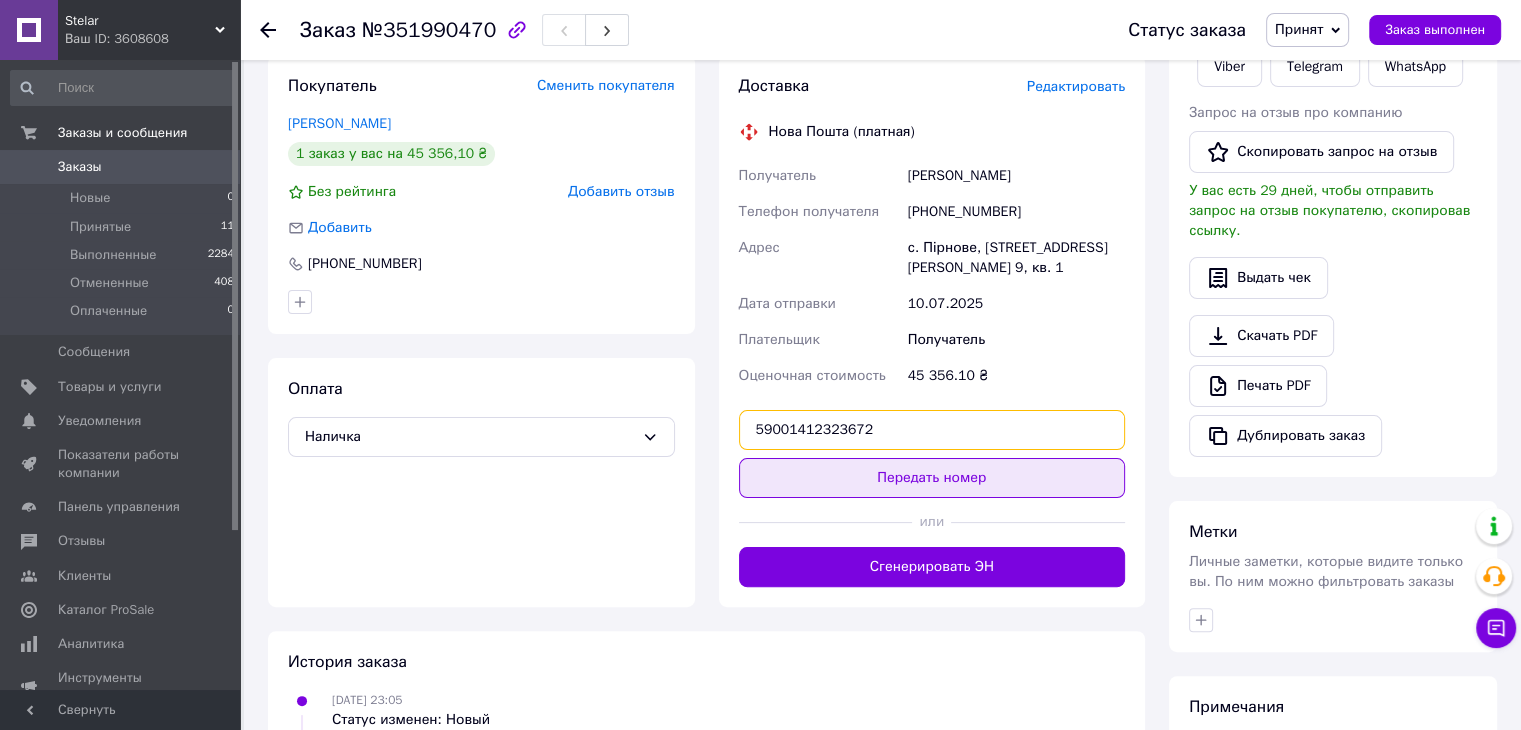 type on "59001412323672" 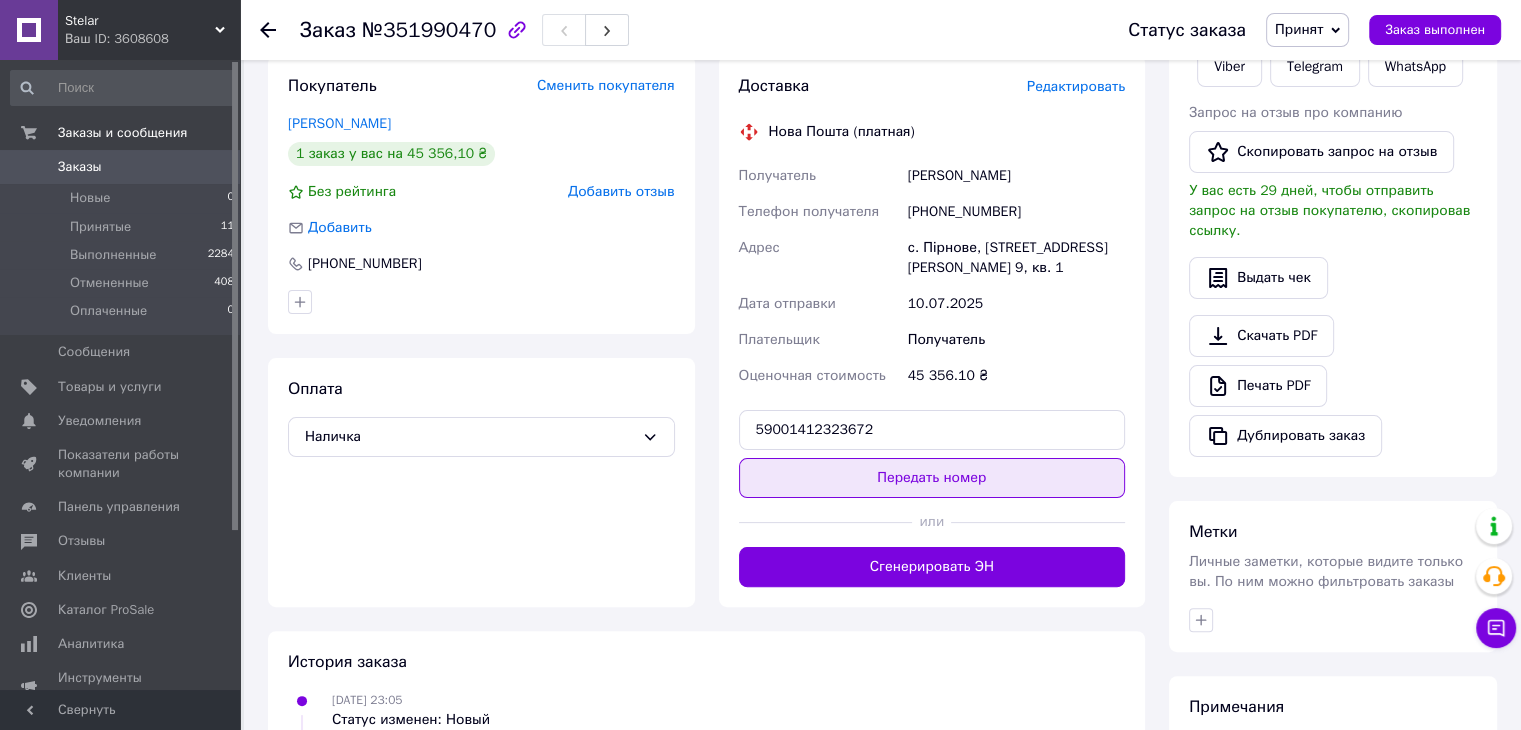 click on "Передать номер" at bounding box center (932, 478) 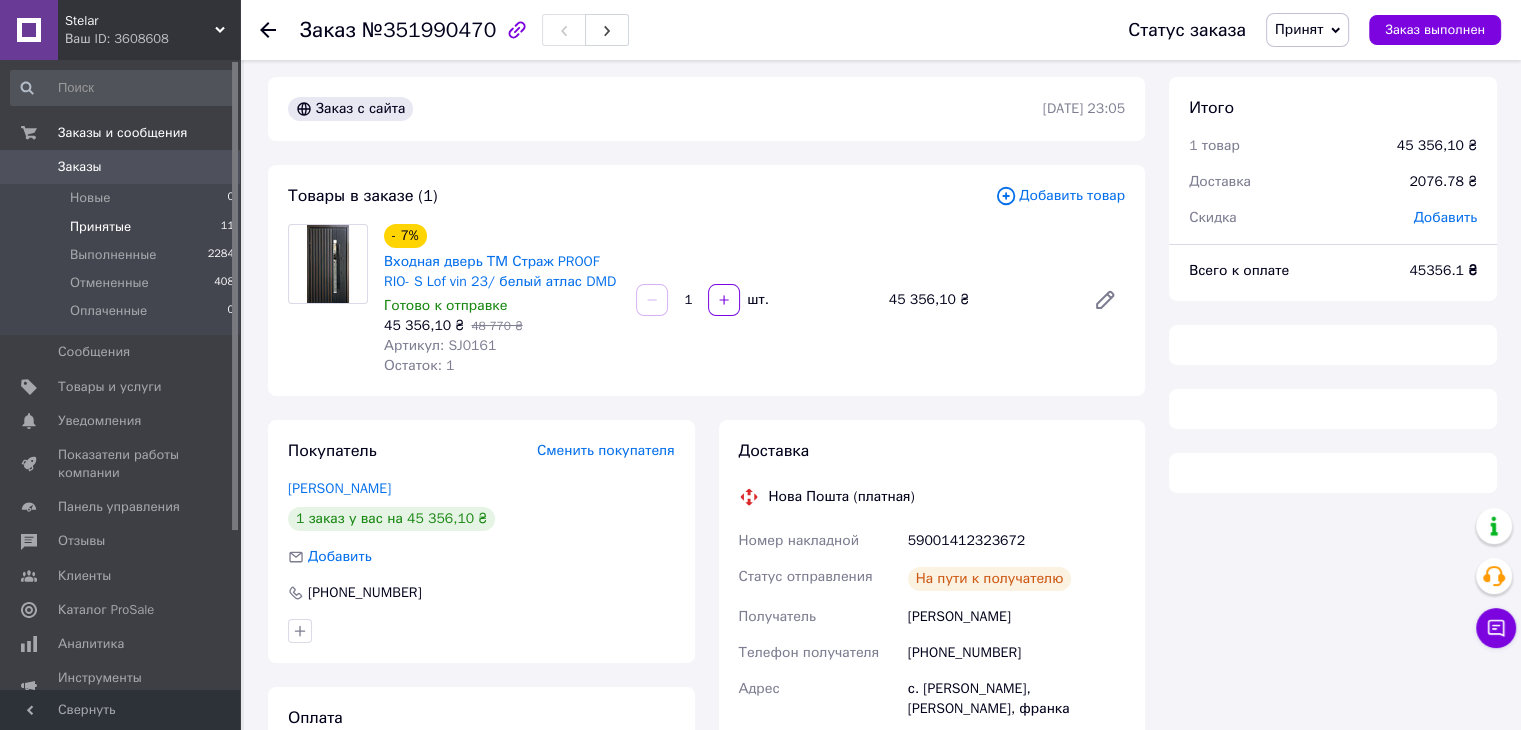scroll, scrollTop: 0, scrollLeft: 0, axis: both 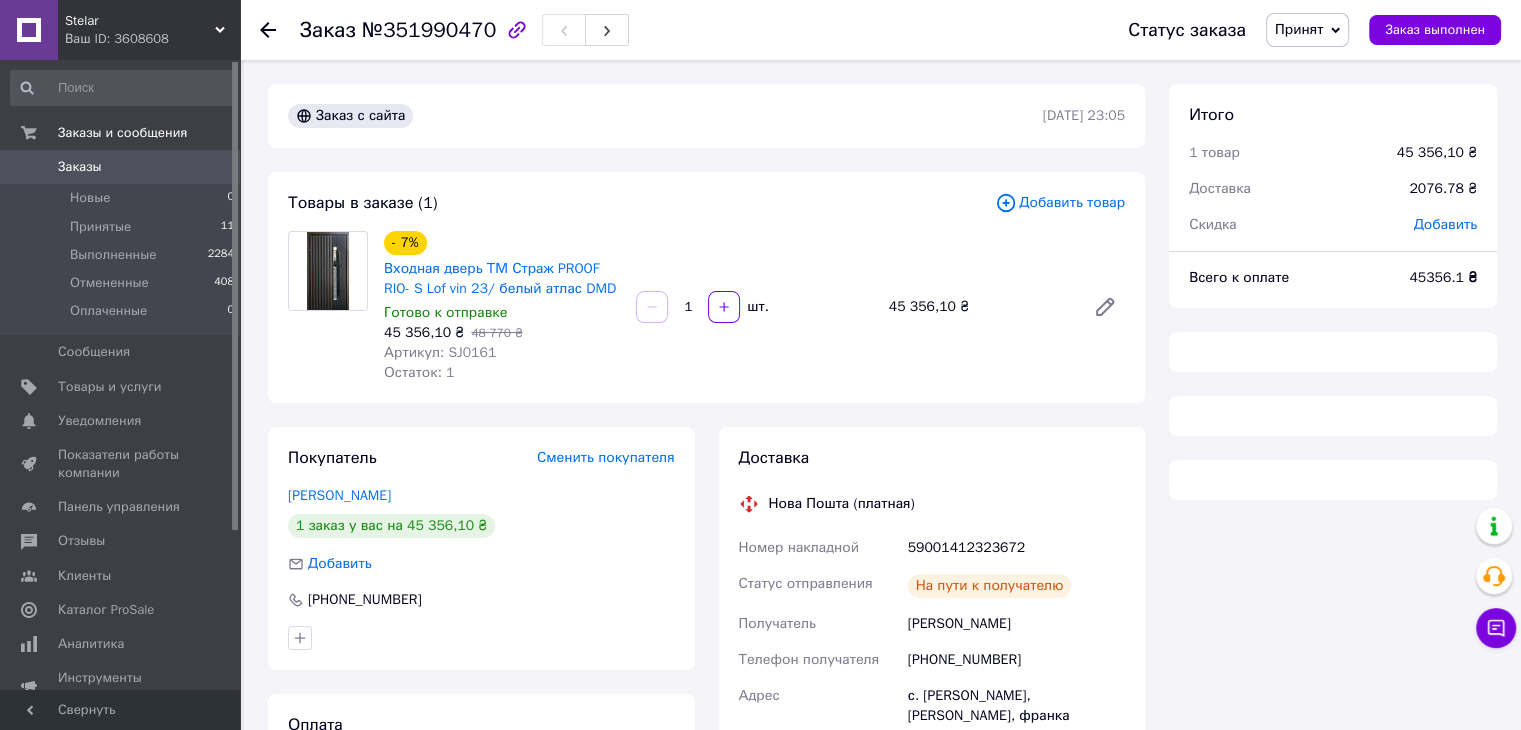 click on "Заказы" at bounding box center (121, 167) 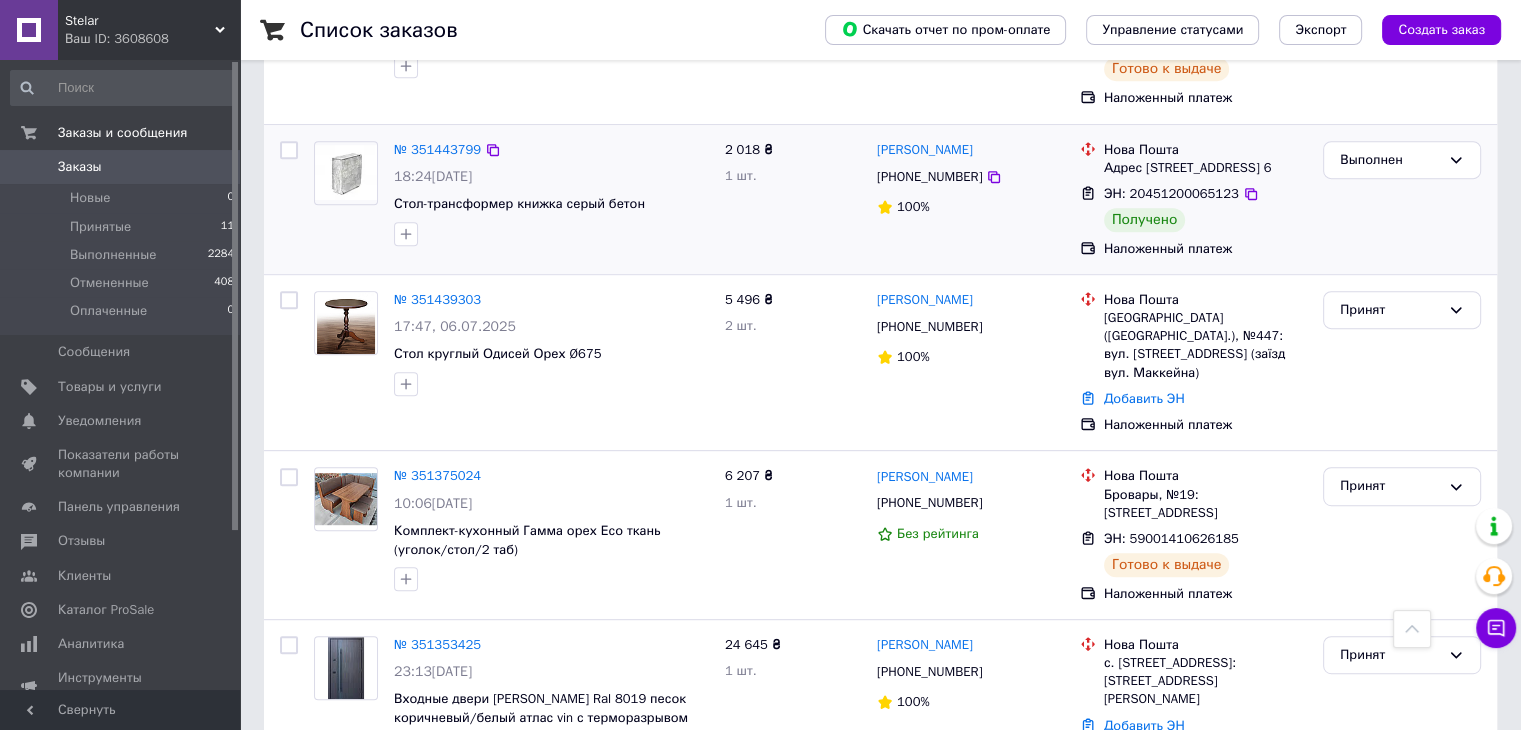 scroll, scrollTop: 1000, scrollLeft: 0, axis: vertical 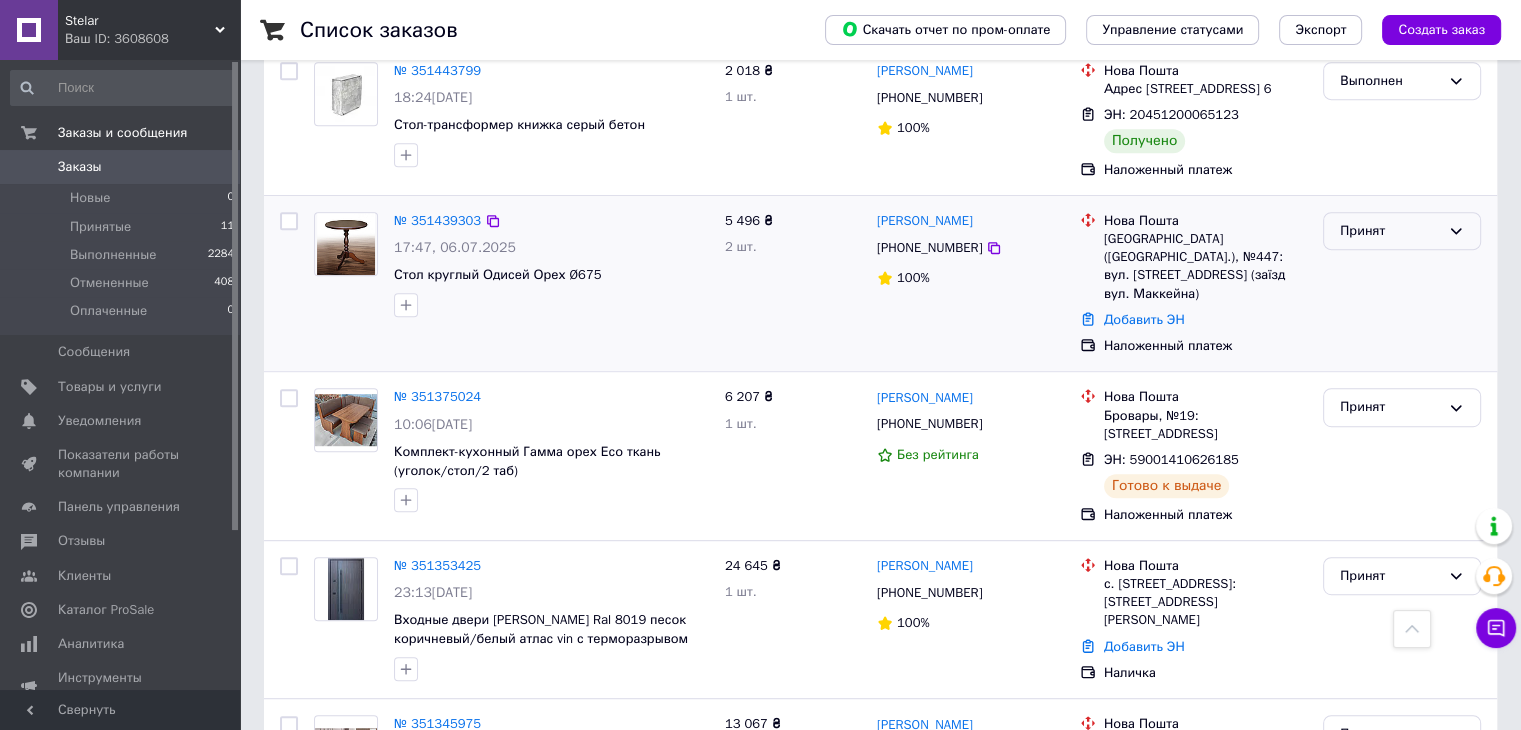 click on "Принят" at bounding box center [1402, 231] 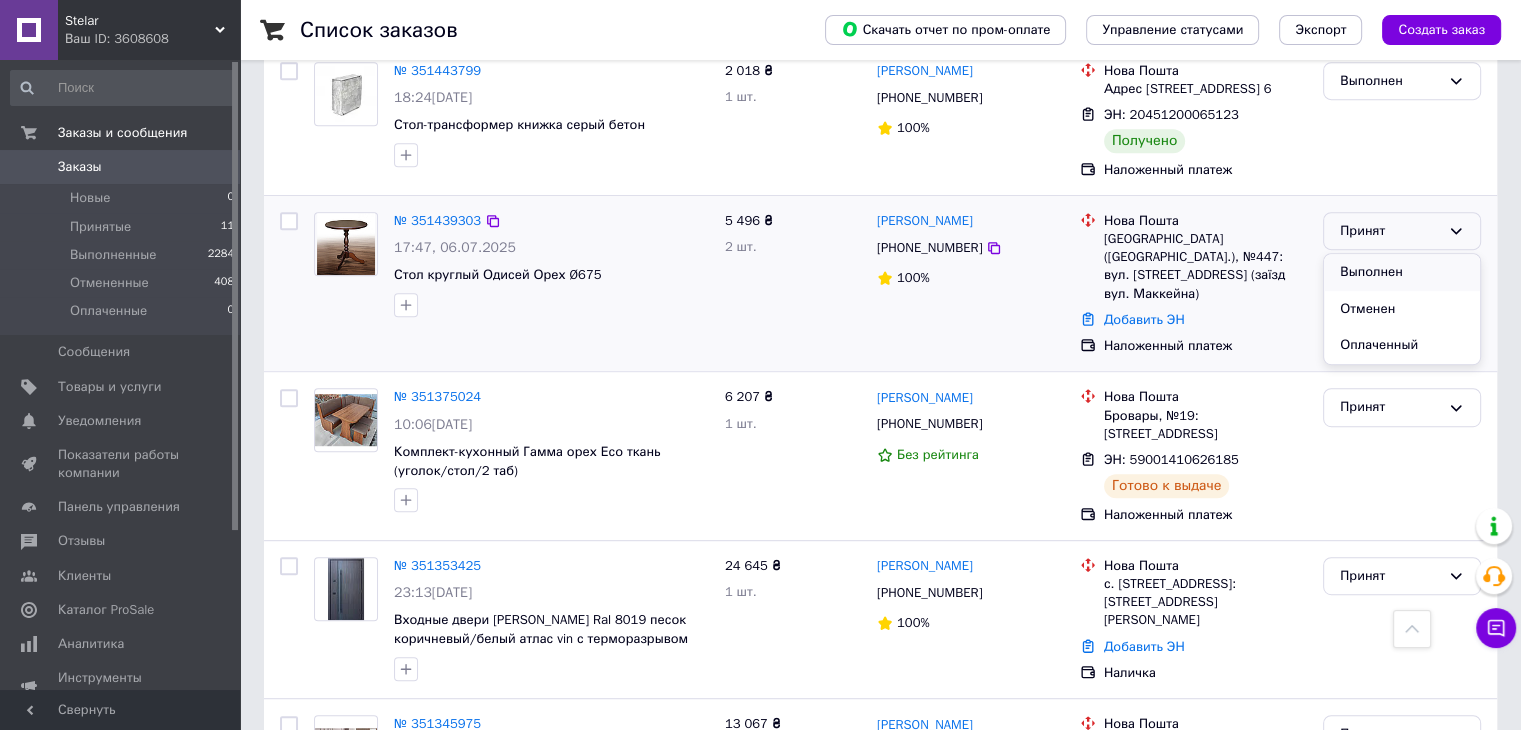 click on "Выполнен" at bounding box center (1402, 272) 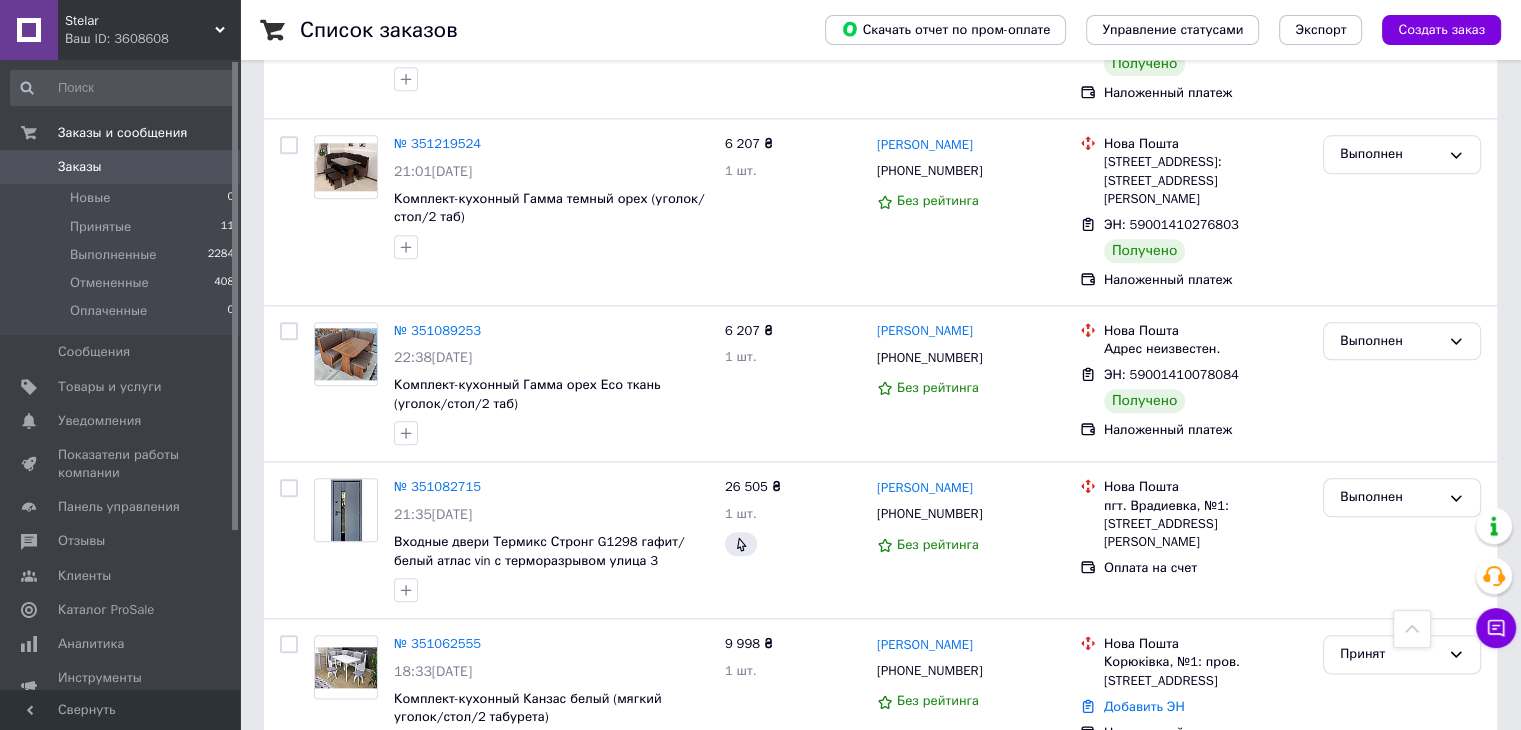 scroll, scrollTop: 2200, scrollLeft: 0, axis: vertical 